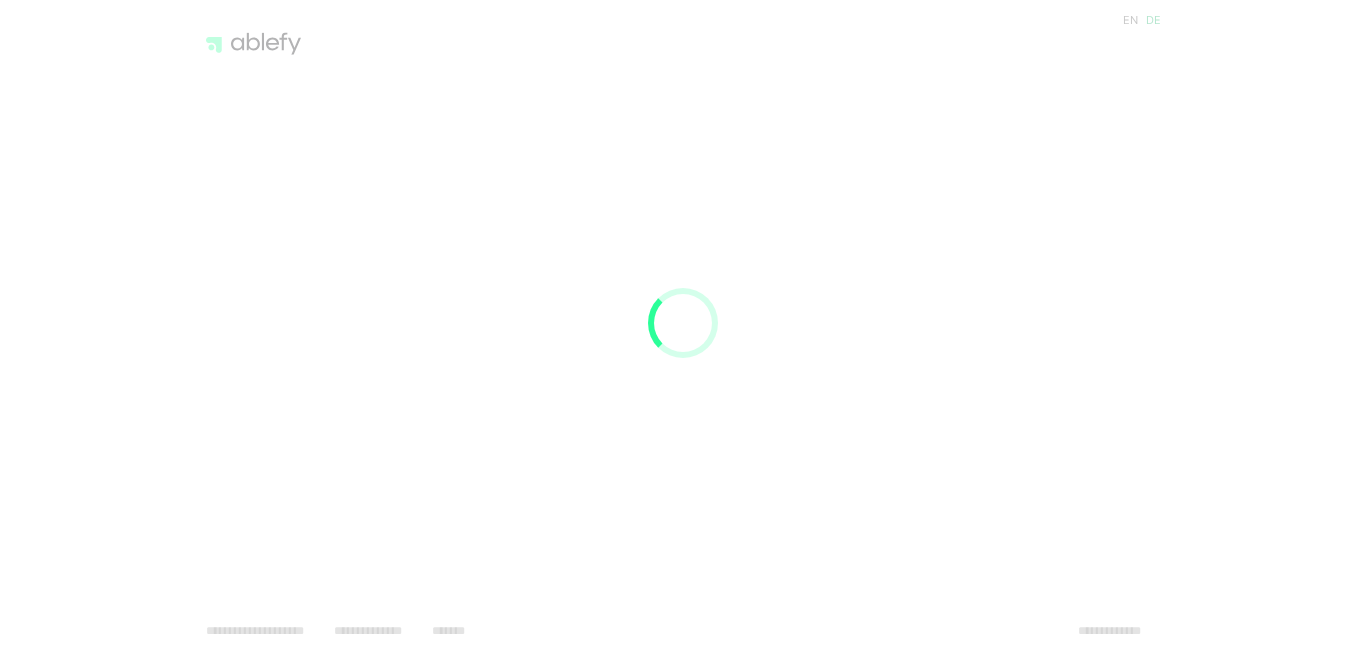 scroll, scrollTop: 0, scrollLeft: 0, axis: both 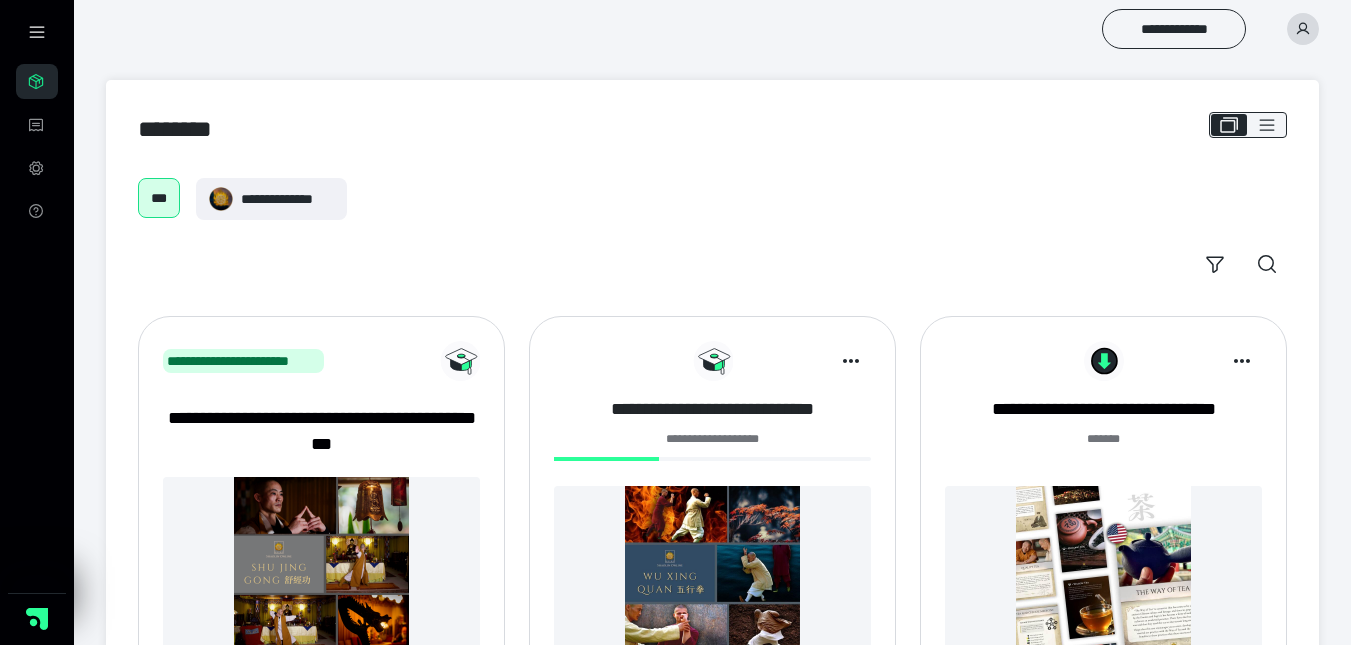 click on "**********" at bounding box center [712, 409] 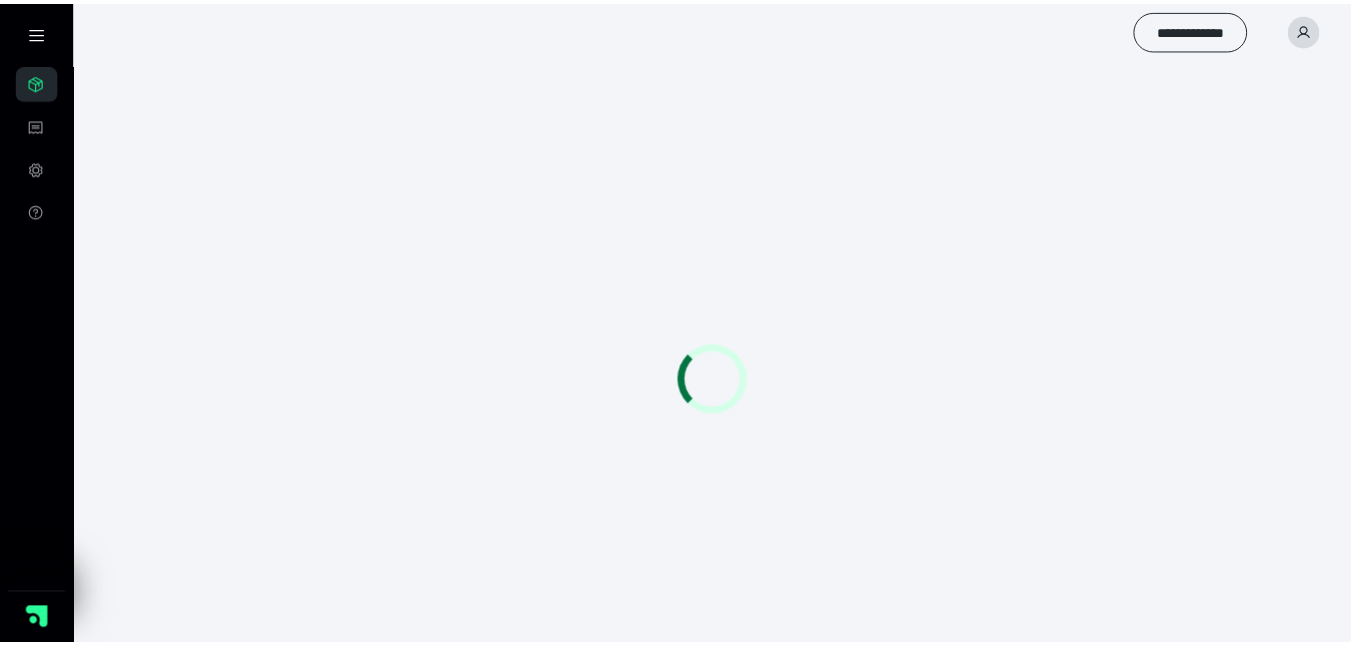 scroll, scrollTop: 0, scrollLeft: 0, axis: both 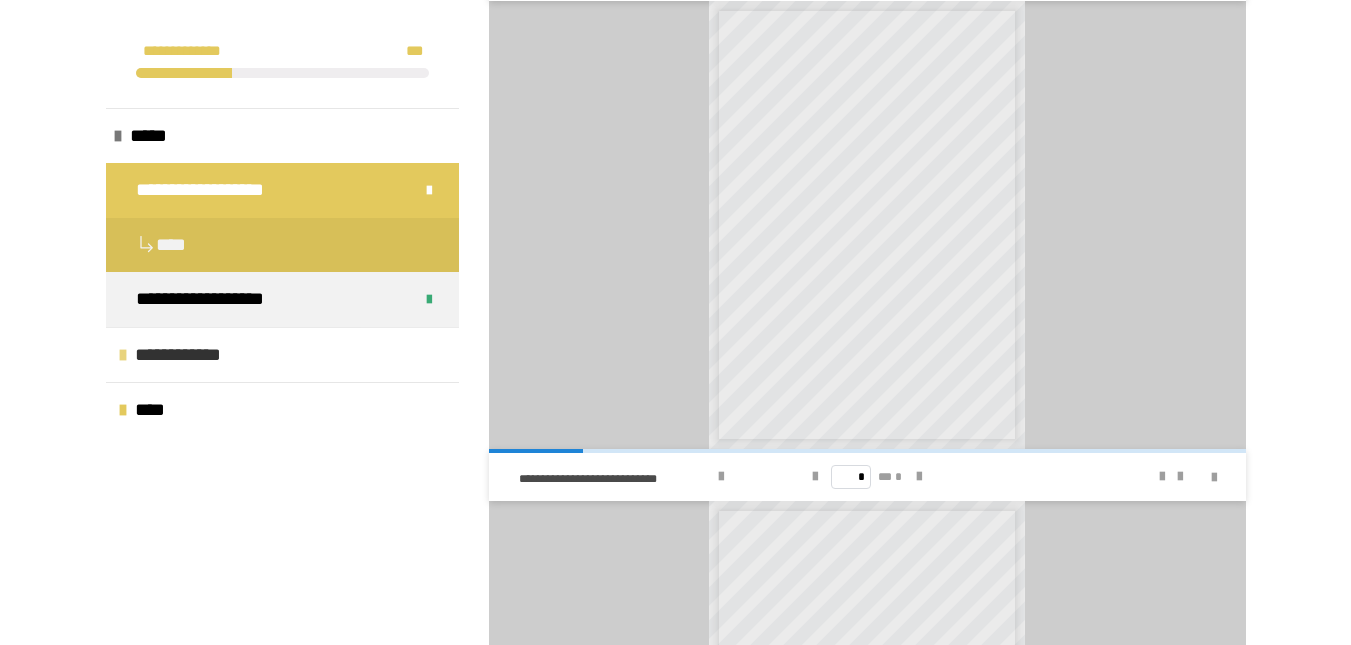 click on "**********" at bounding box center (198, 355) 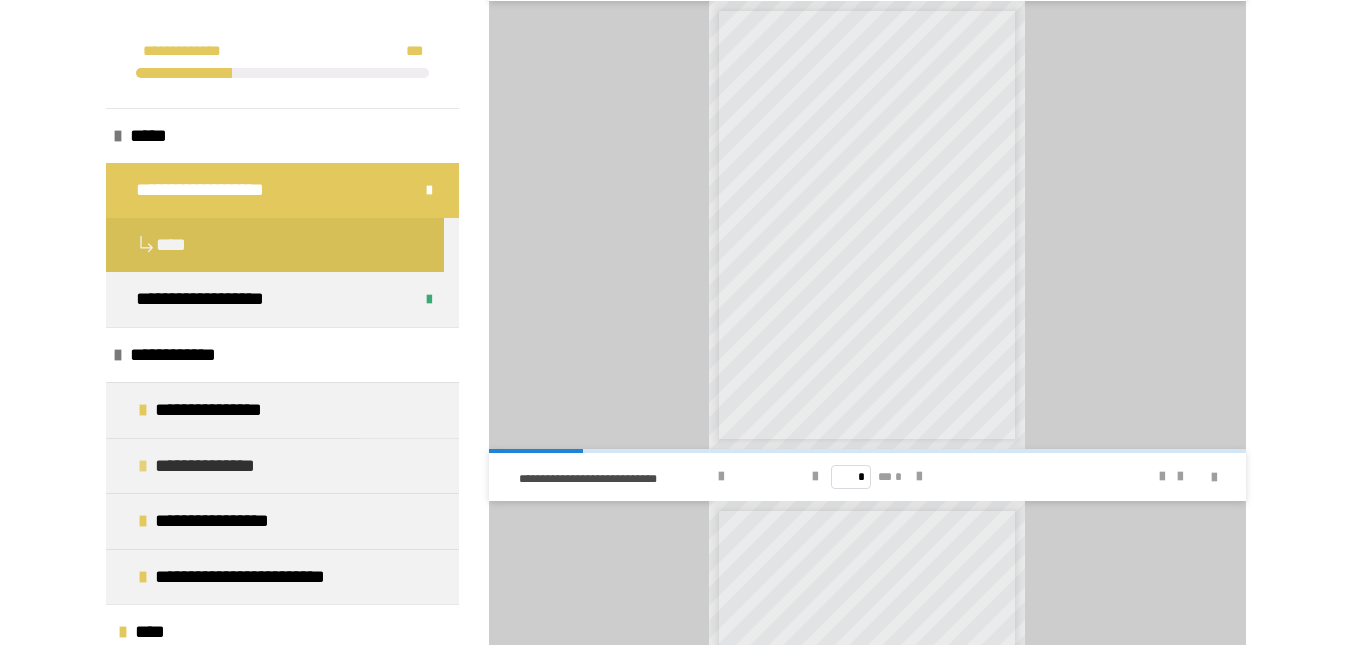 click at bounding box center [143, 466] 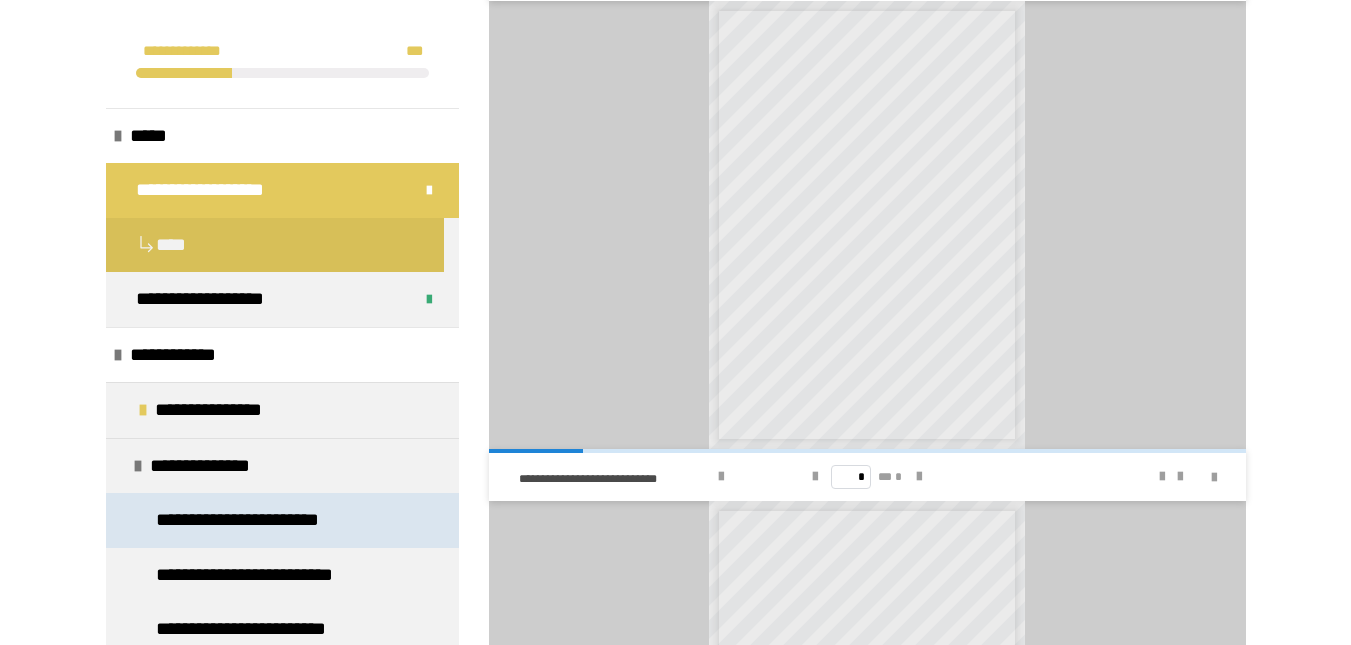 click on "**********" at bounding box center [259, 520] 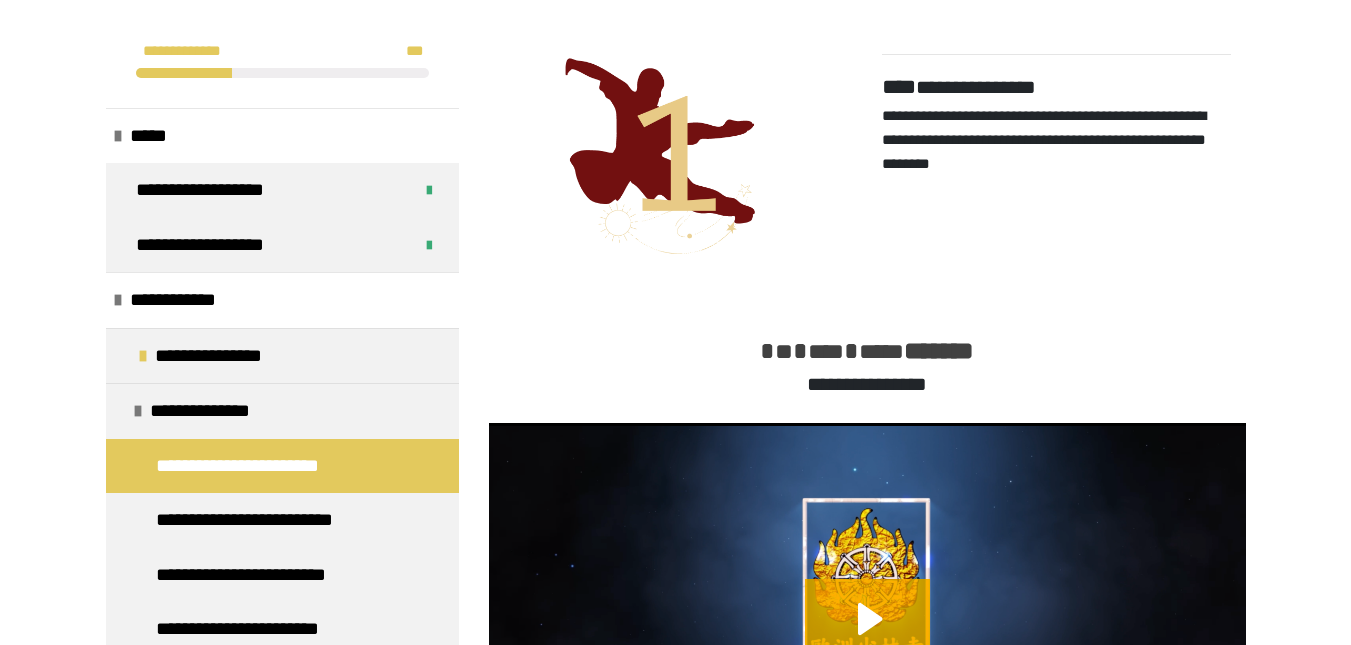 scroll, scrollTop: 430, scrollLeft: 0, axis: vertical 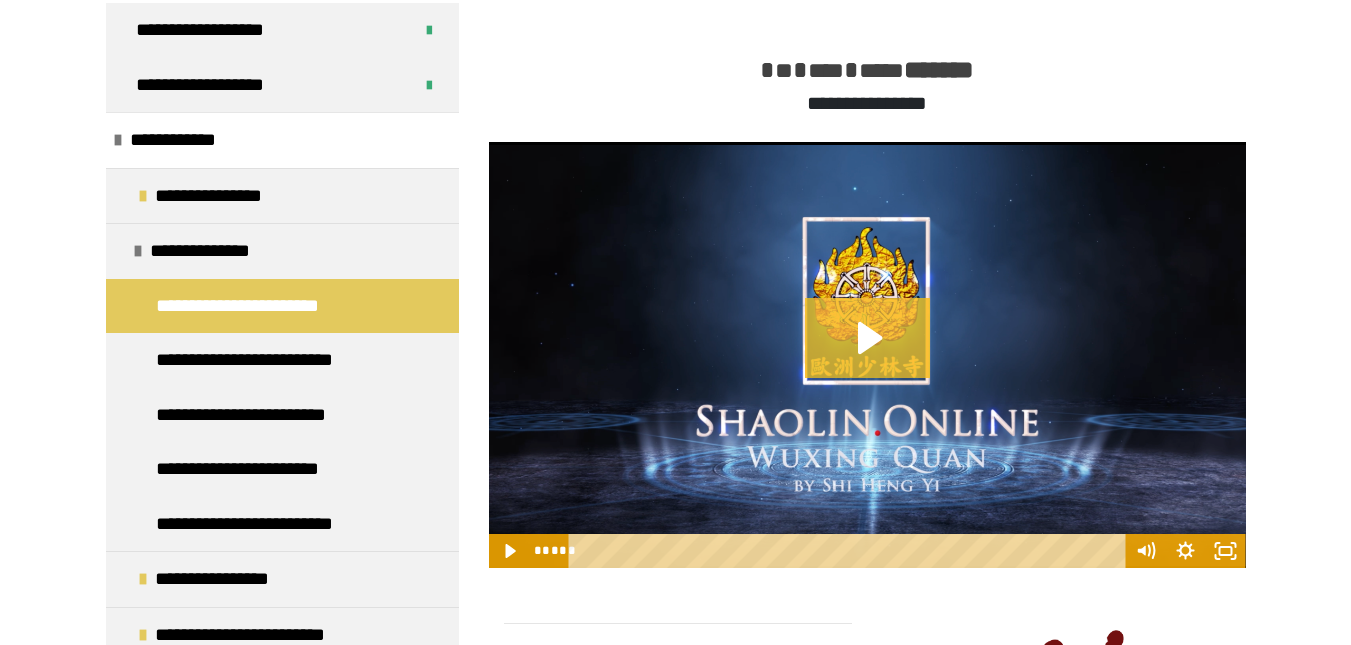 click 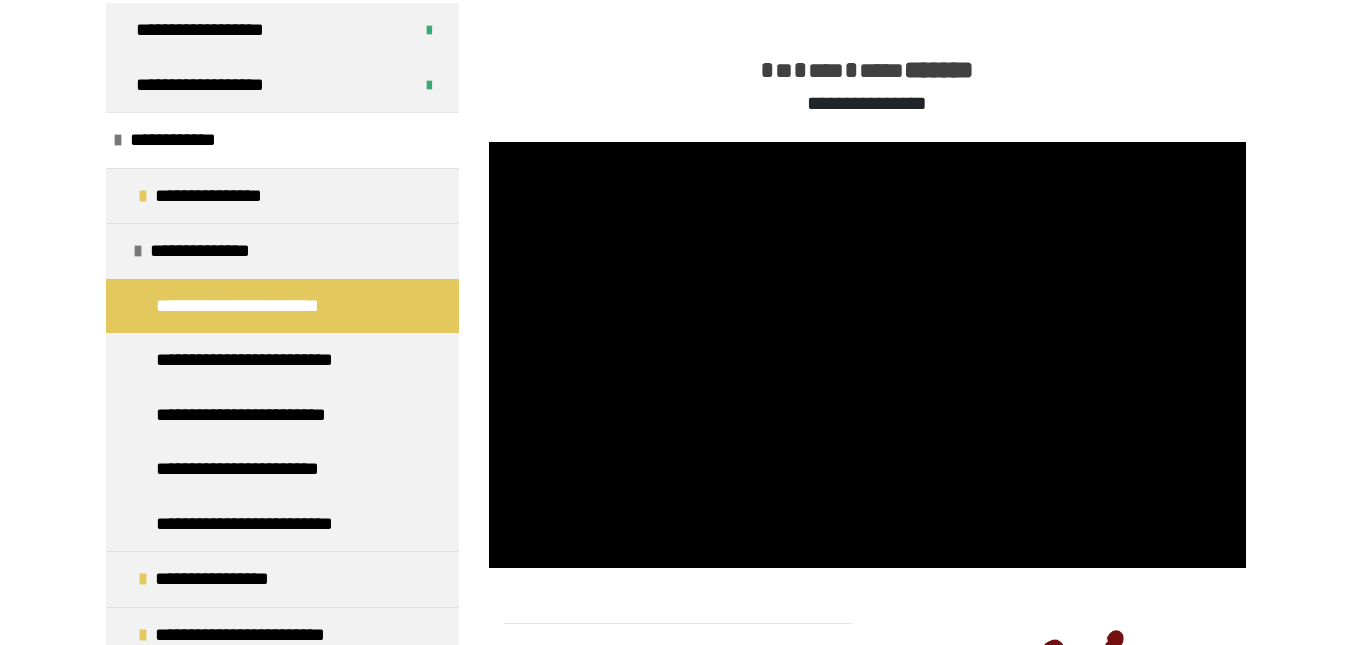 type 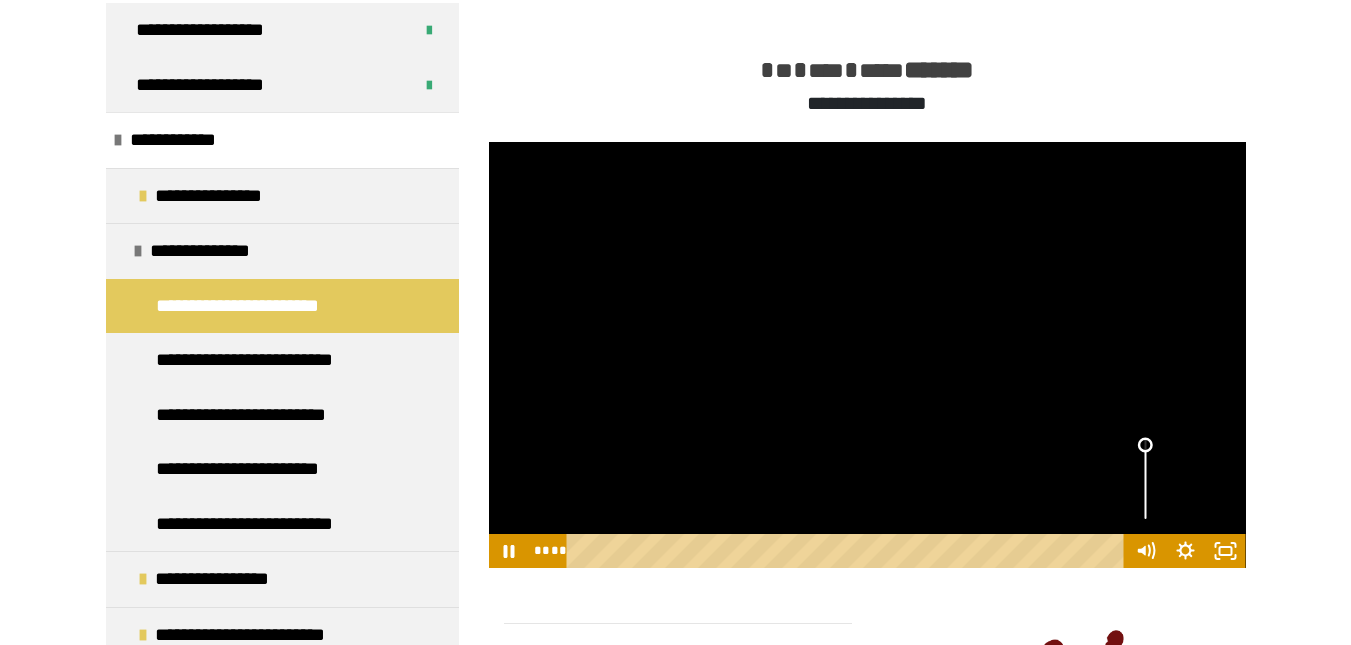 click at bounding box center (1146, 479) 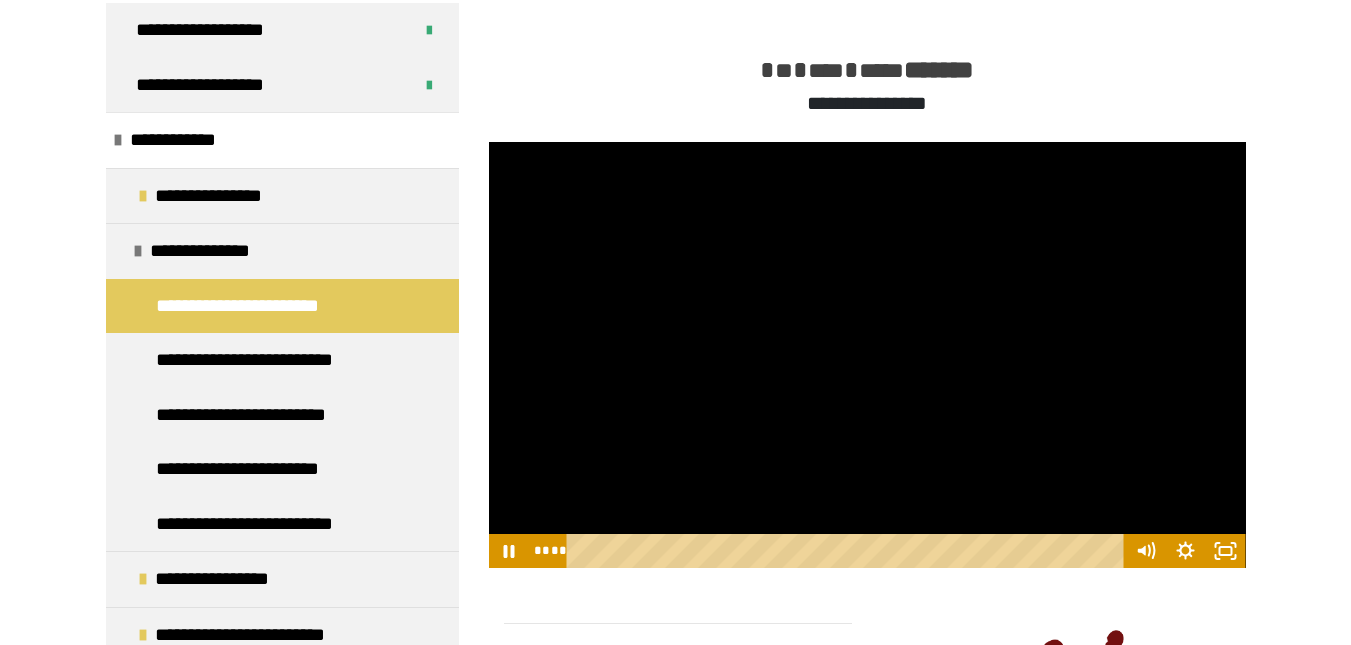 click at bounding box center (867, 355) 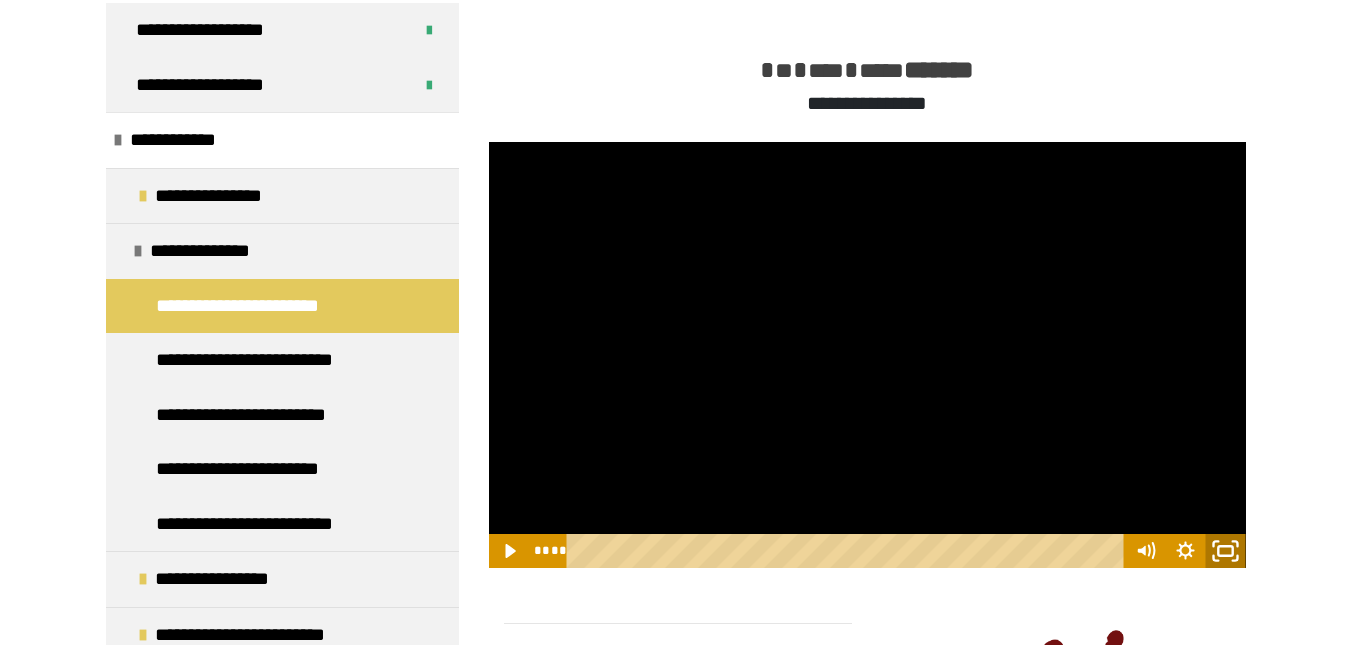 click 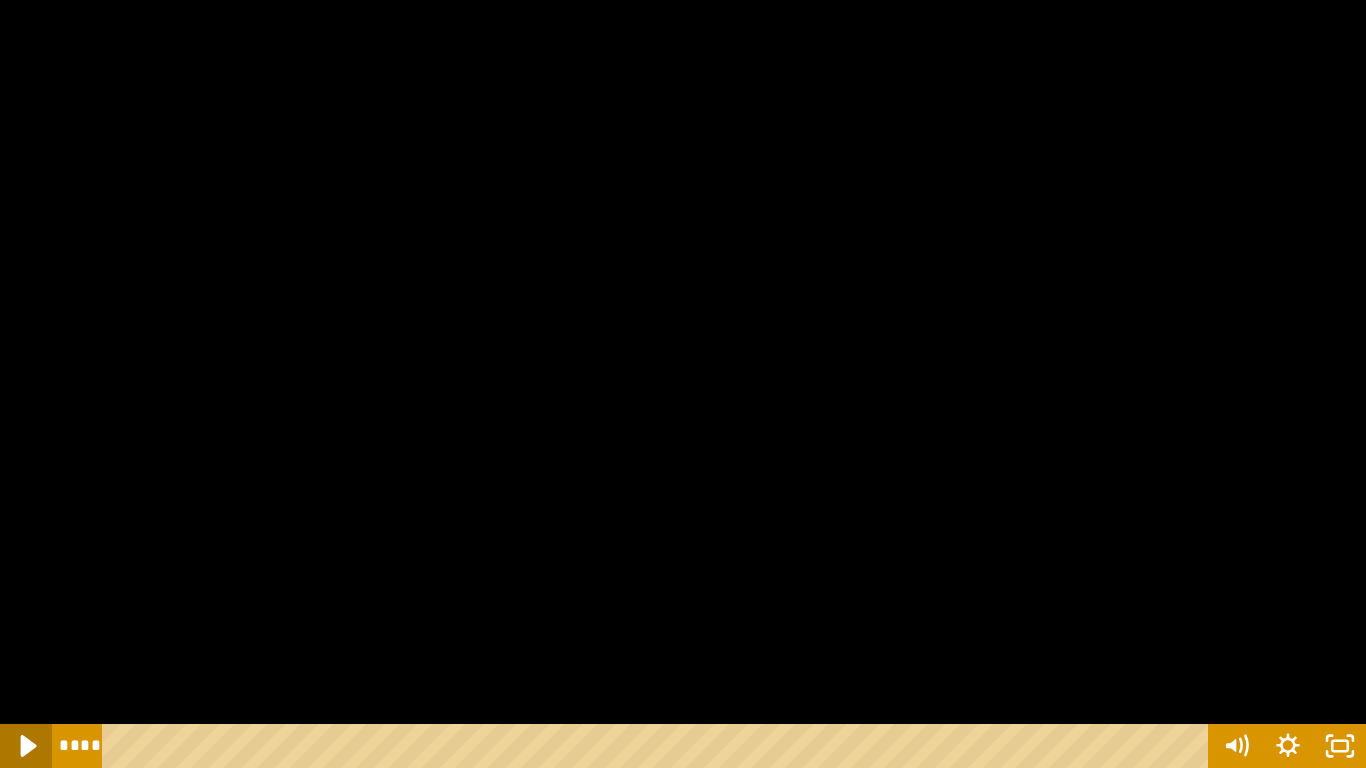 click 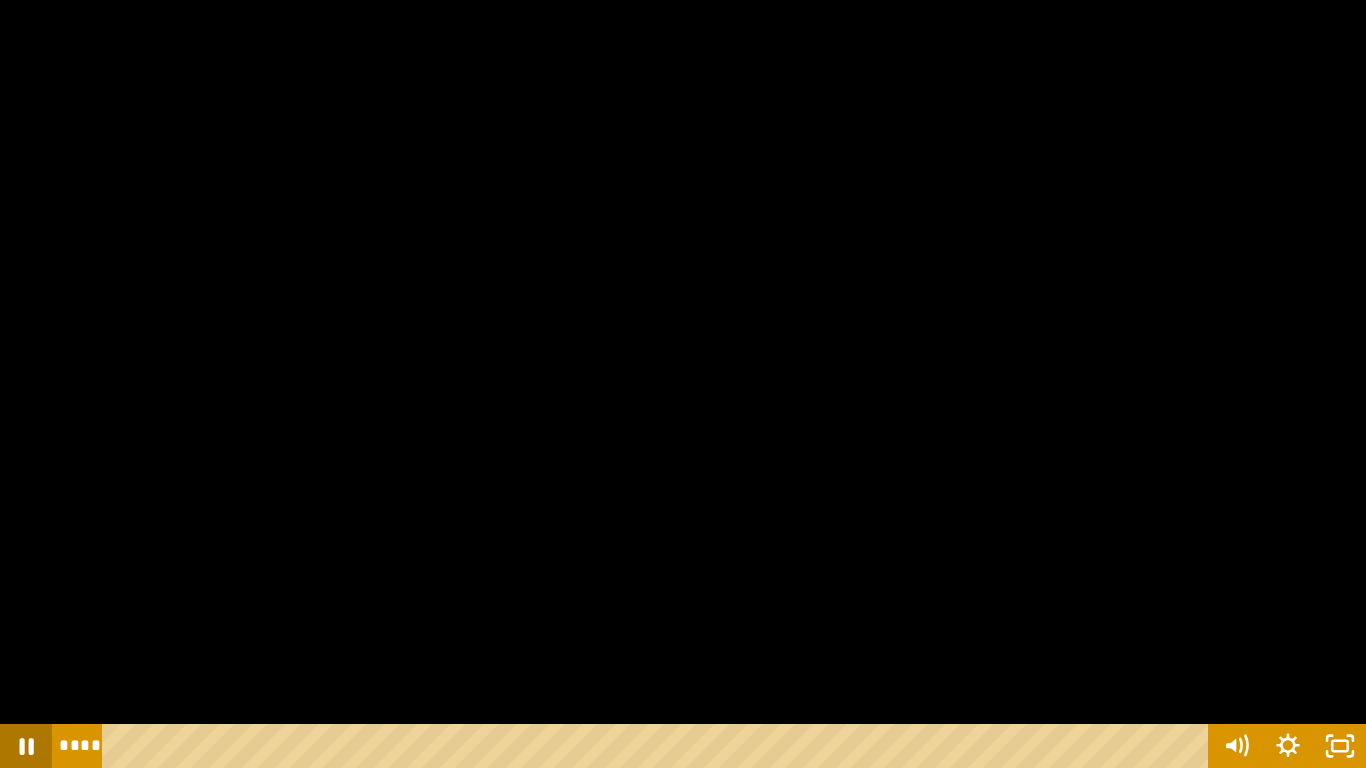 click 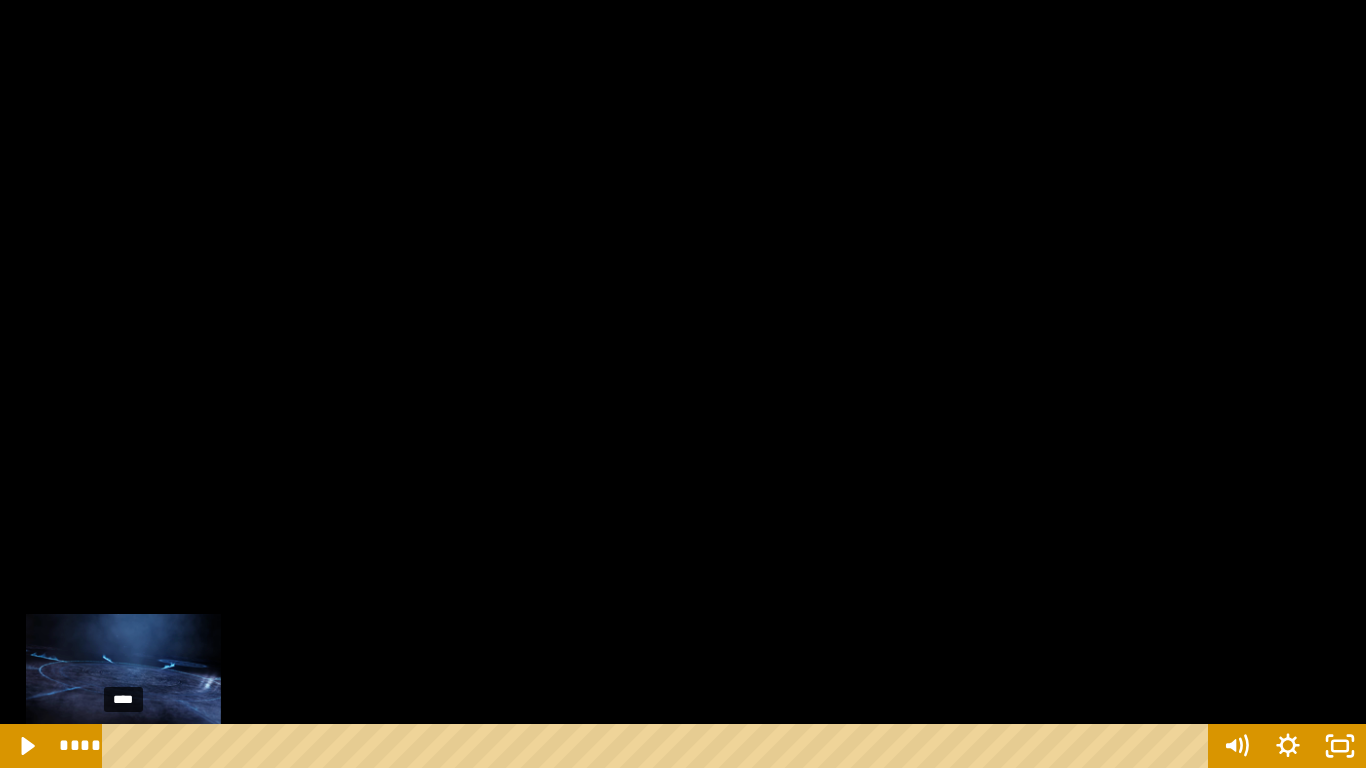 click on "****" at bounding box center (659, 746) 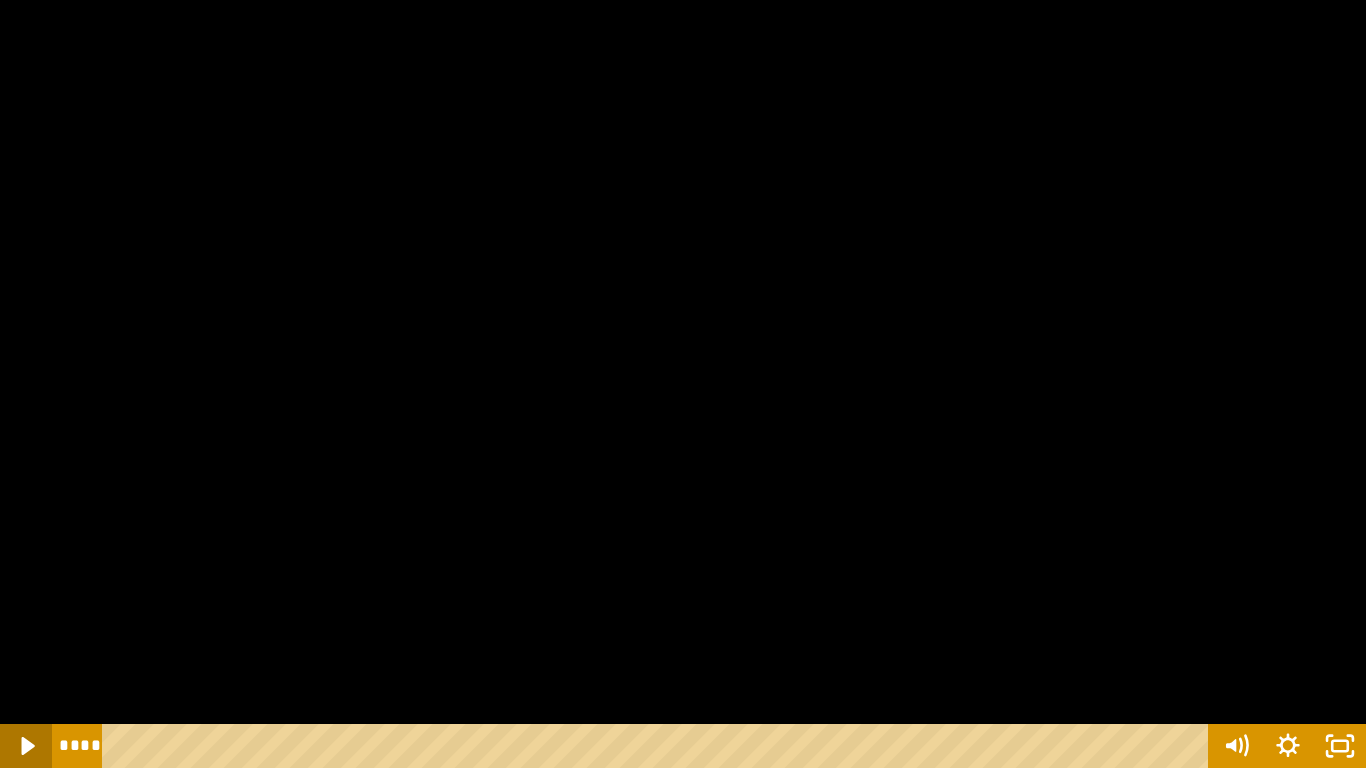 click 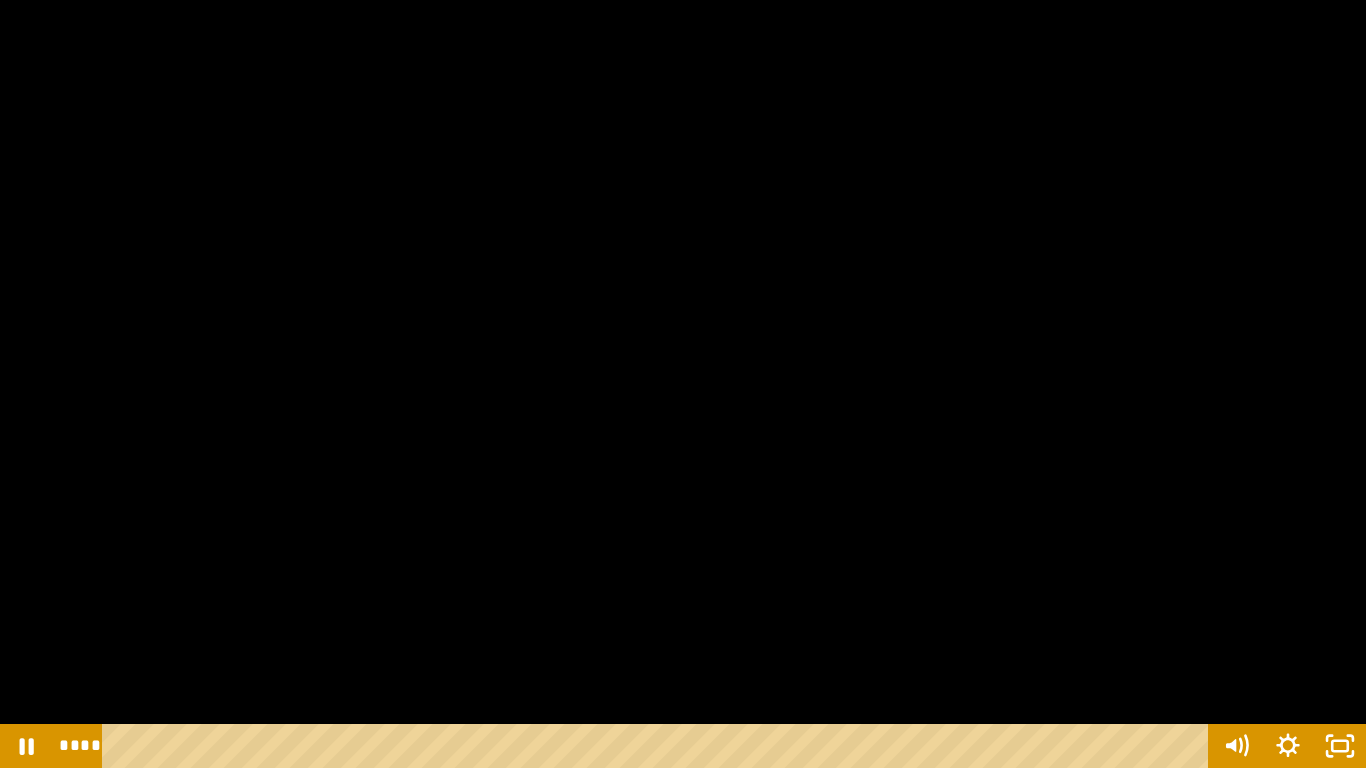 type 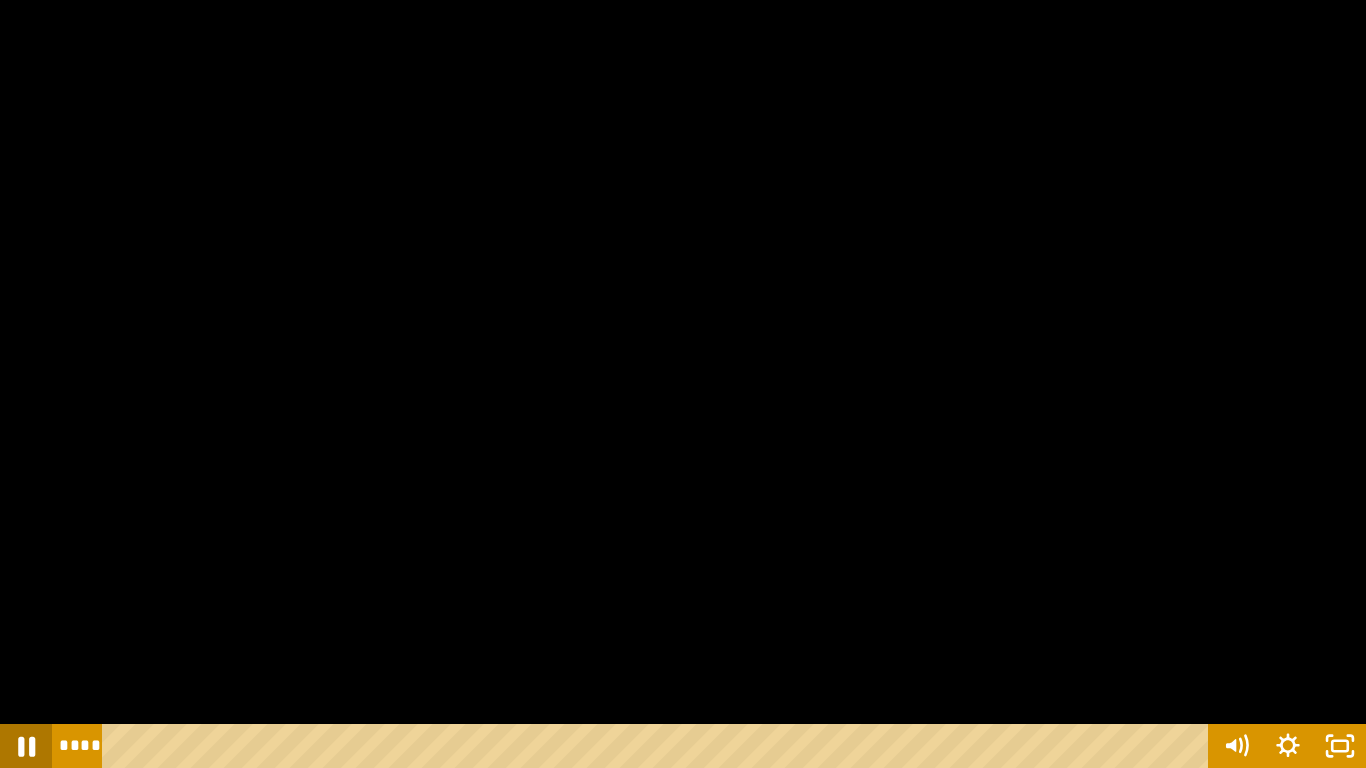 click 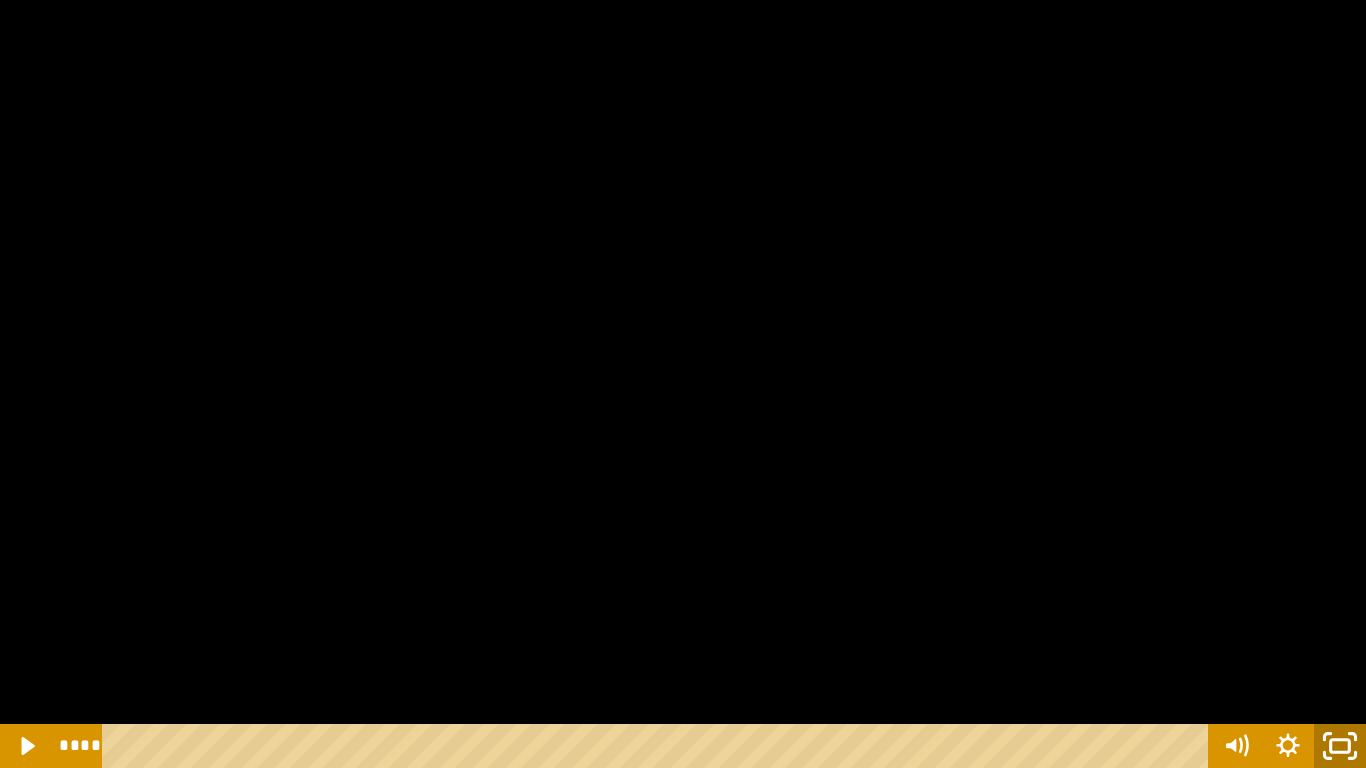 click 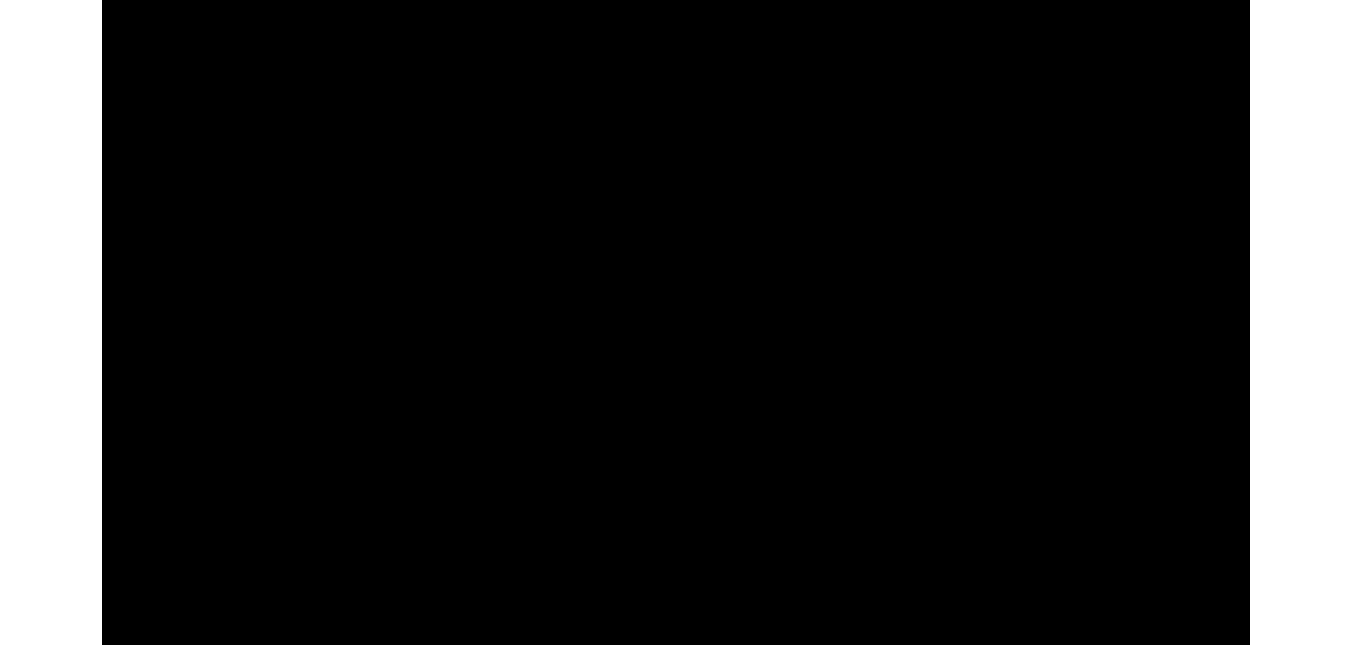 scroll, scrollTop: 160, scrollLeft: 0, axis: vertical 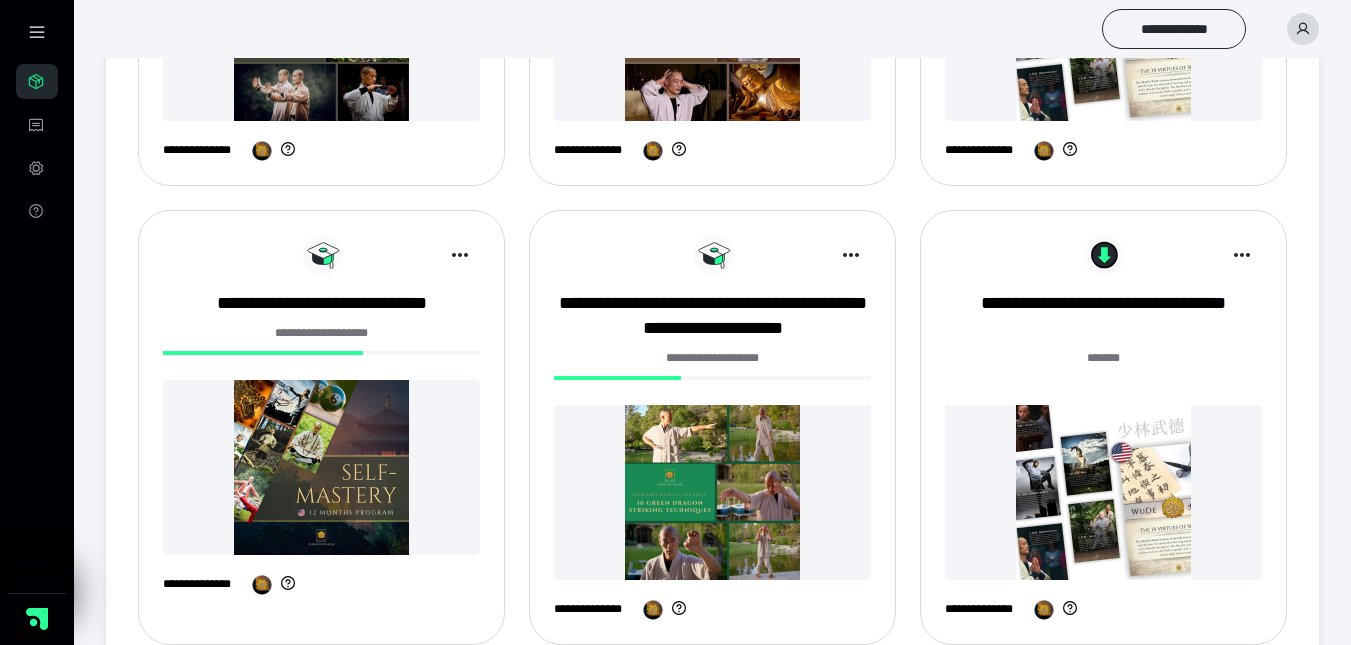 click at bounding box center [321, 467] 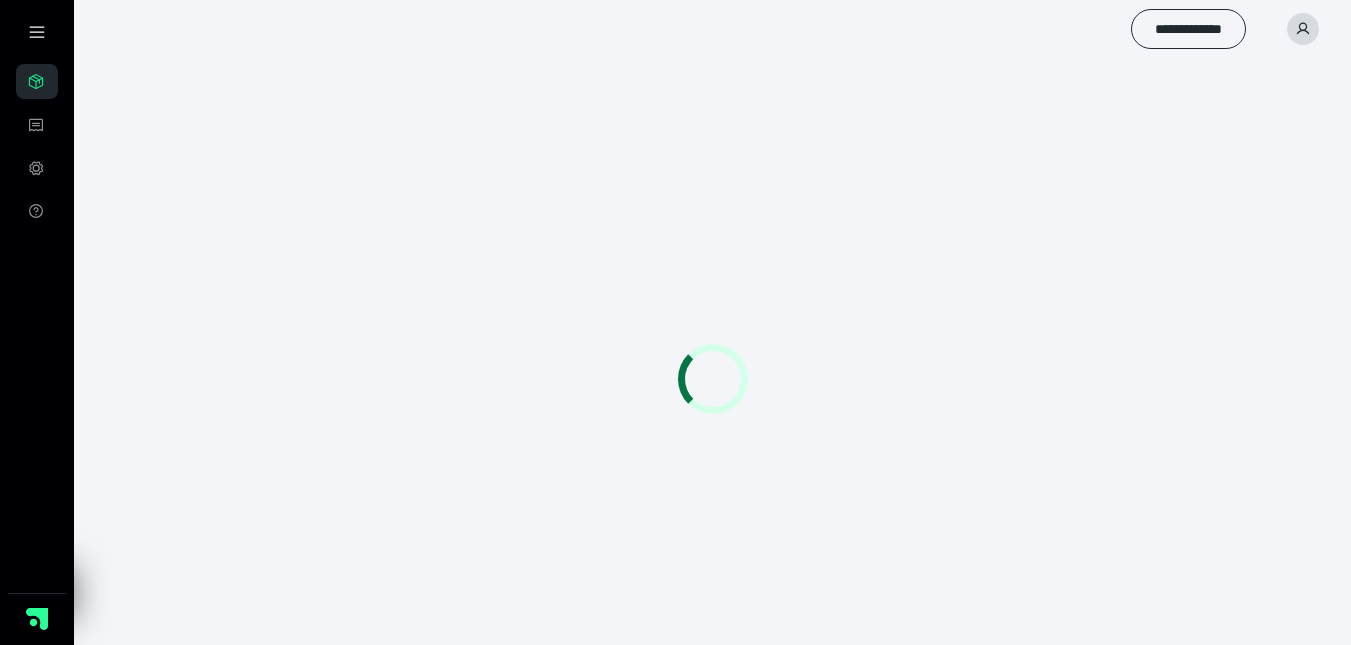 scroll, scrollTop: 0, scrollLeft: 0, axis: both 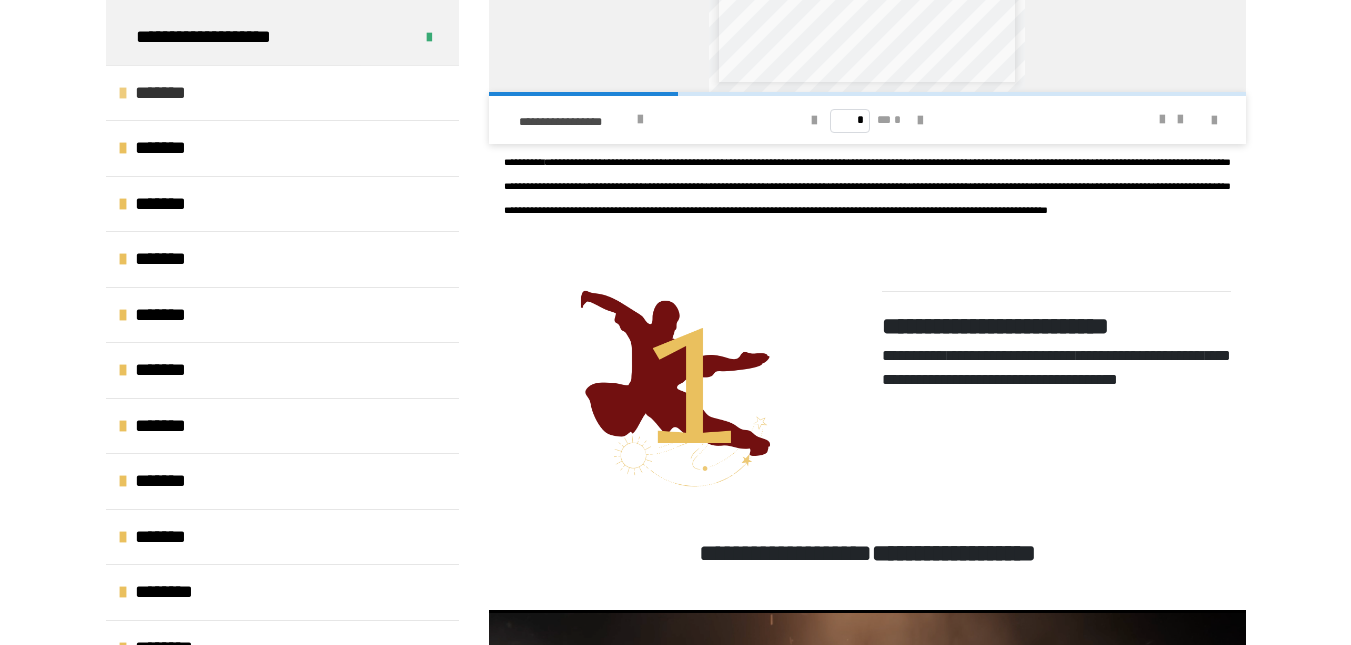 click at bounding box center [123, 93] 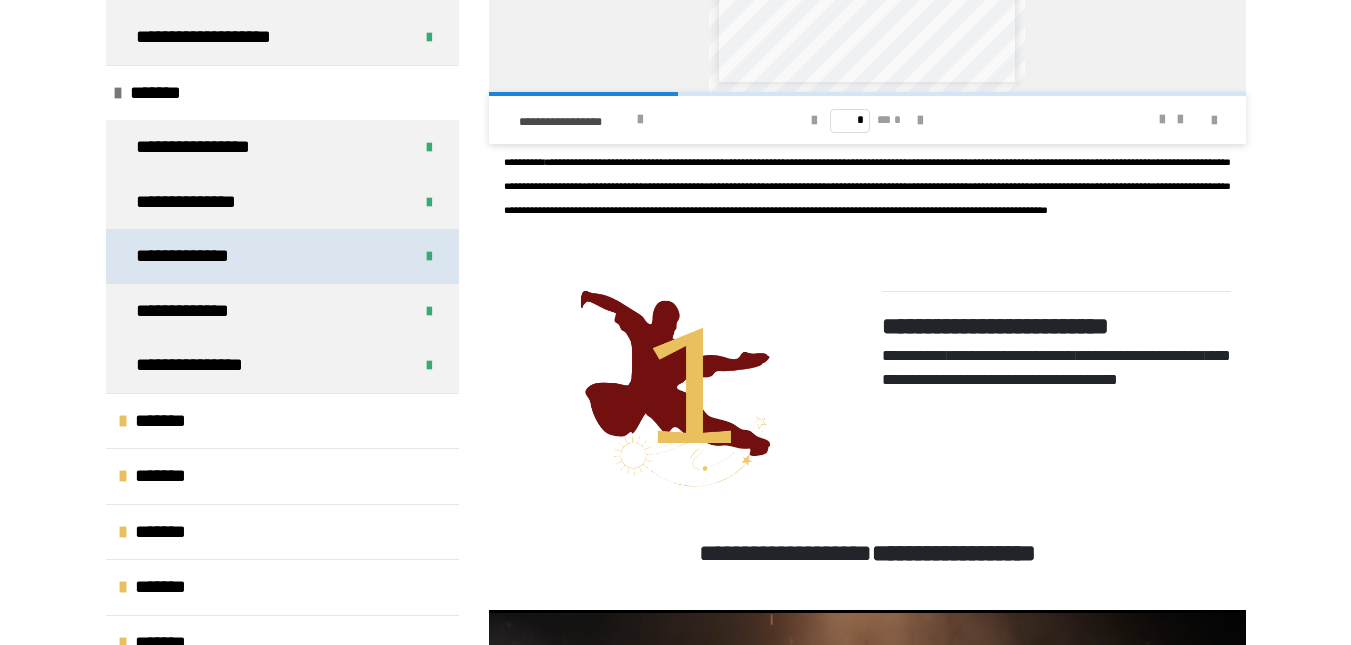 click on "**********" at bounding box center [198, 256] 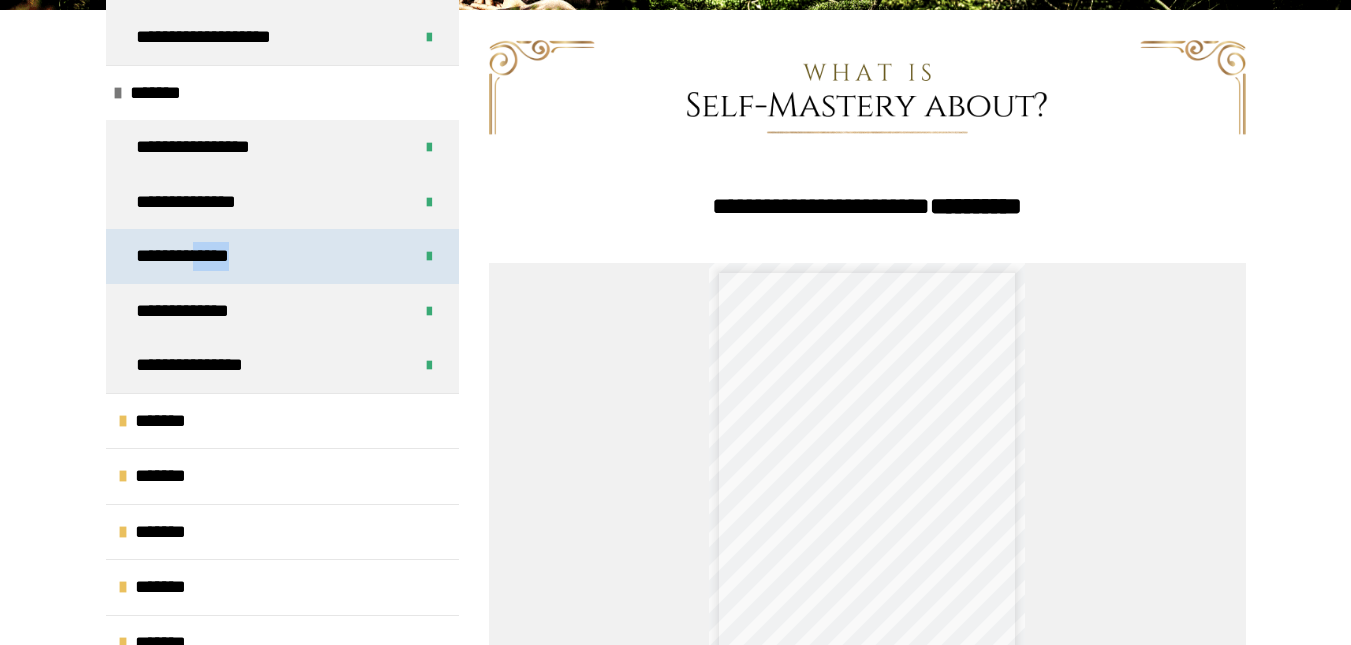 click on "**********" at bounding box center [198, 256] 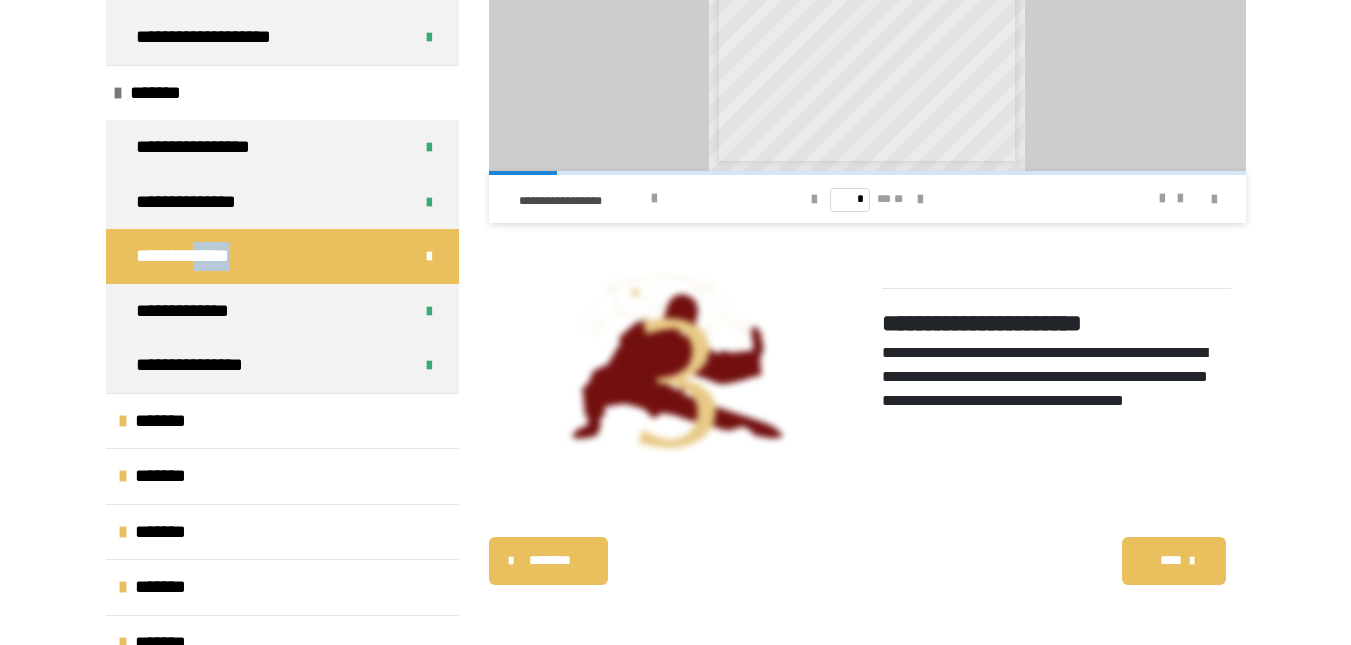 scroll, scrollTop: 5024, scrollLeft: 0, axis: vertical 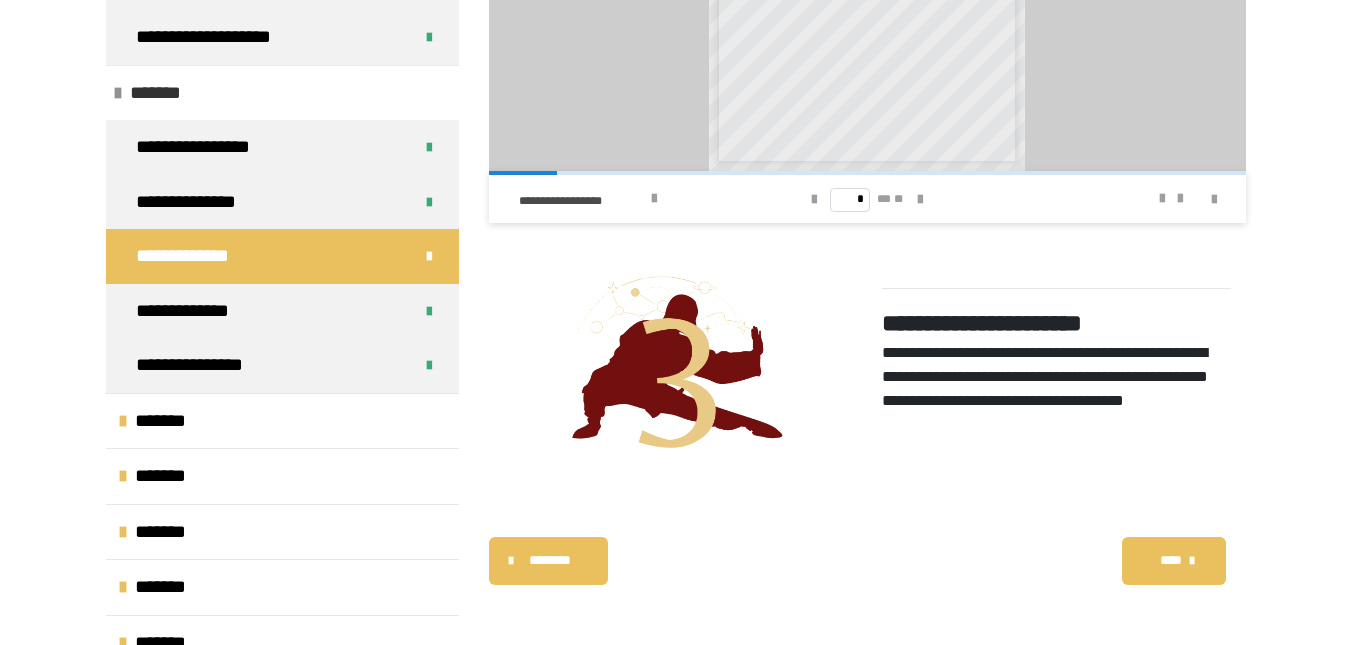 click at bounding box center (118, 93) 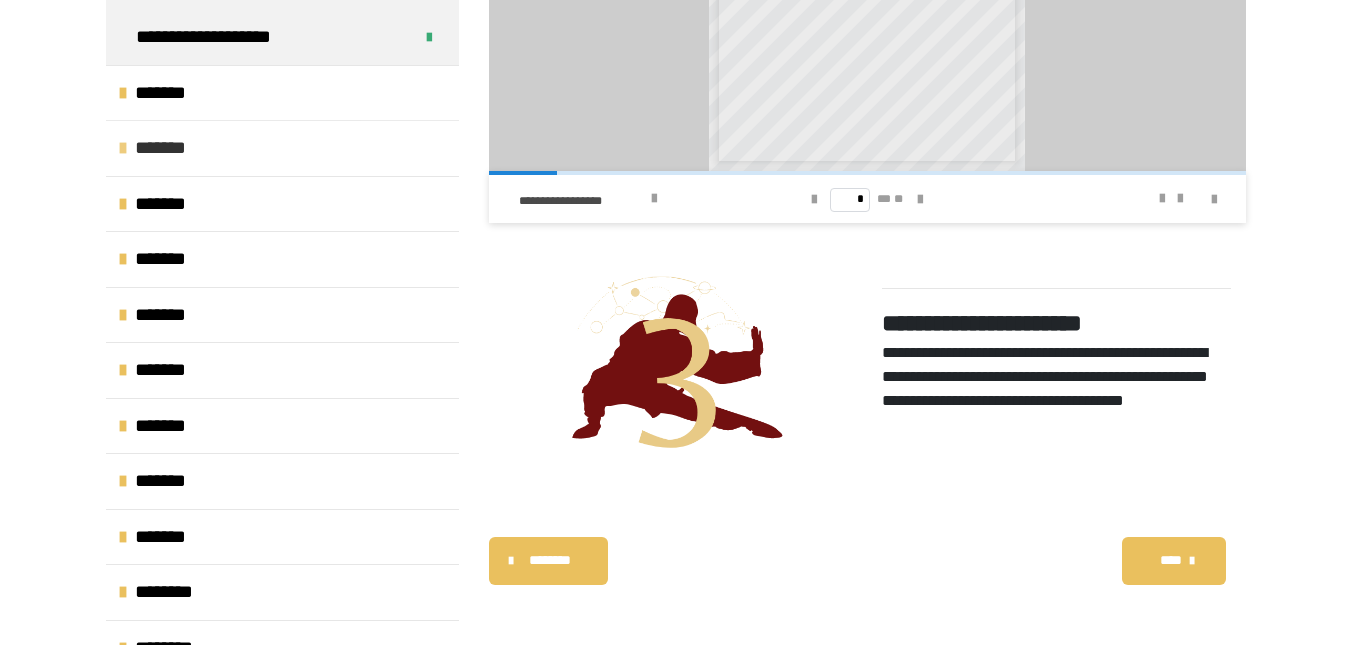 click at bounding box center [123, 148] 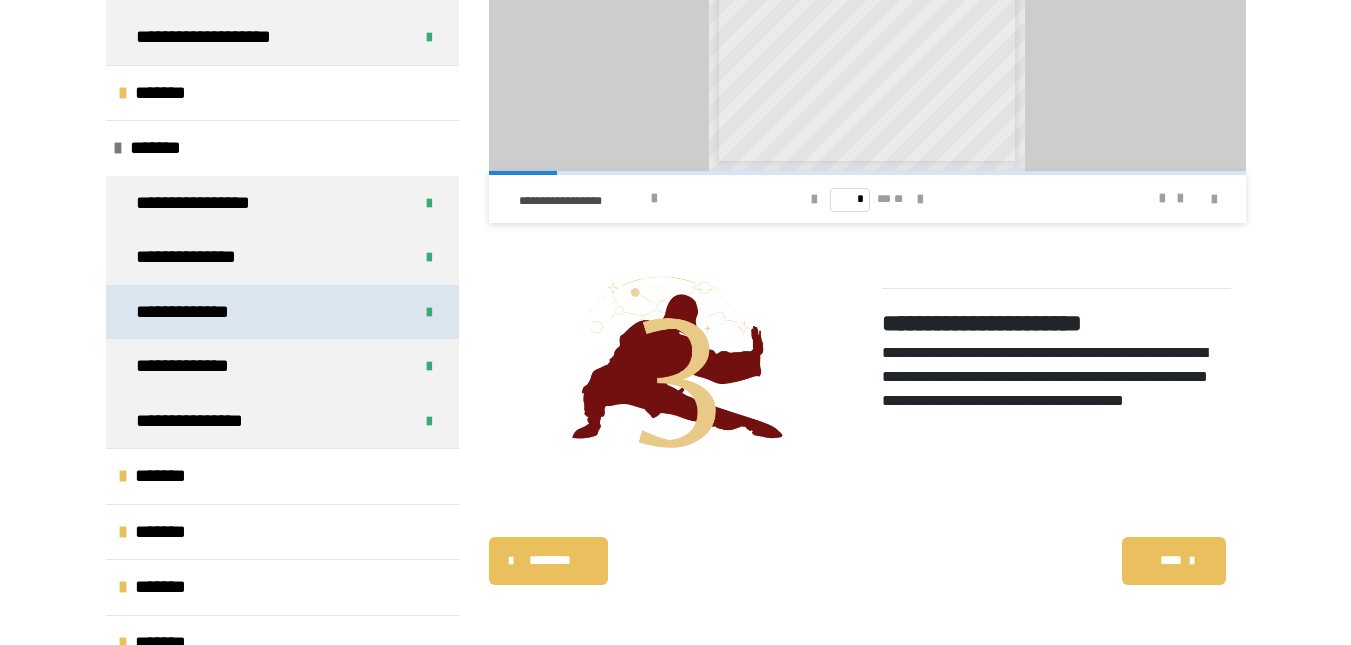 click on "**********" at bounding box center [198, 312] 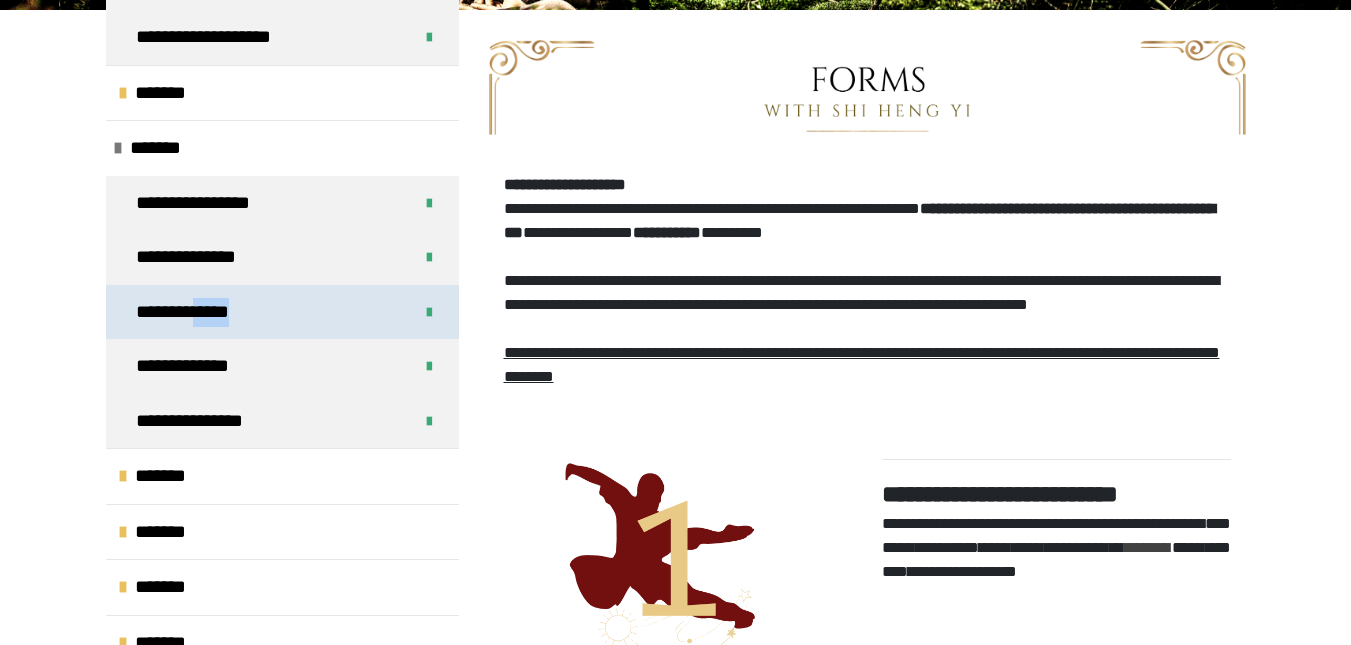 click on "**********" at bounding box center (198, 312) 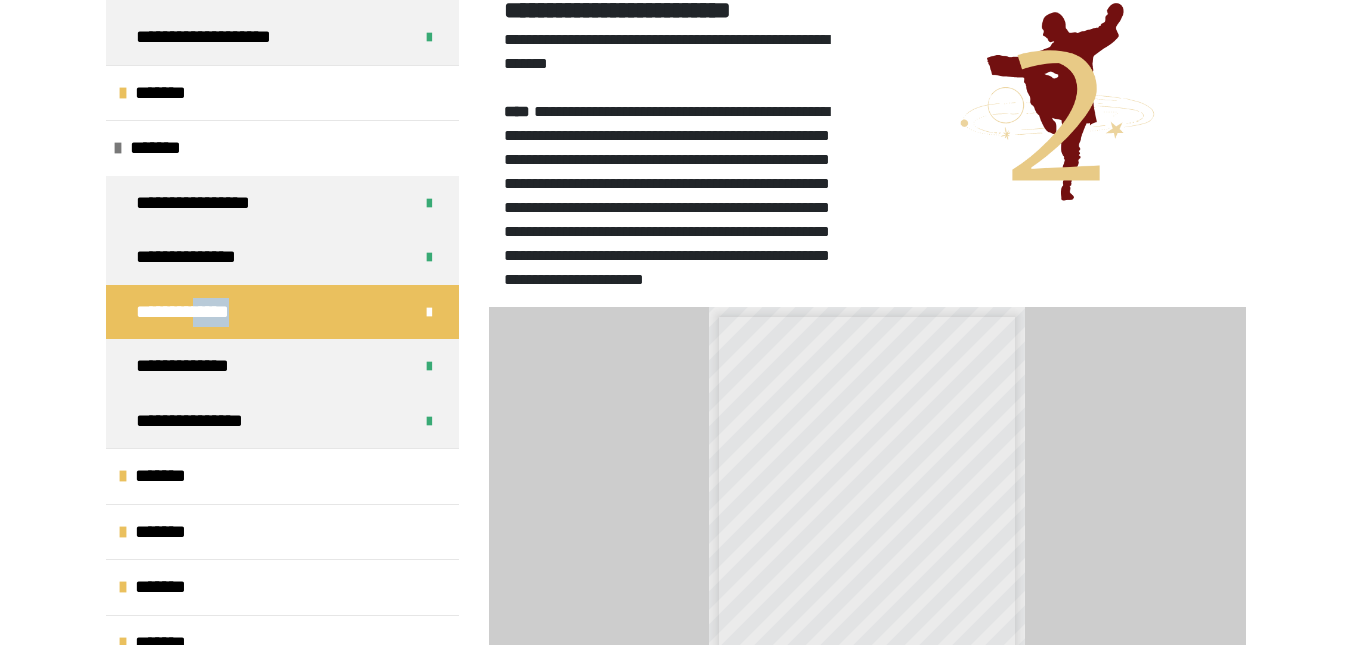 scroll, scrollTop: 3458, scrollLeft: 0, axis: vertical 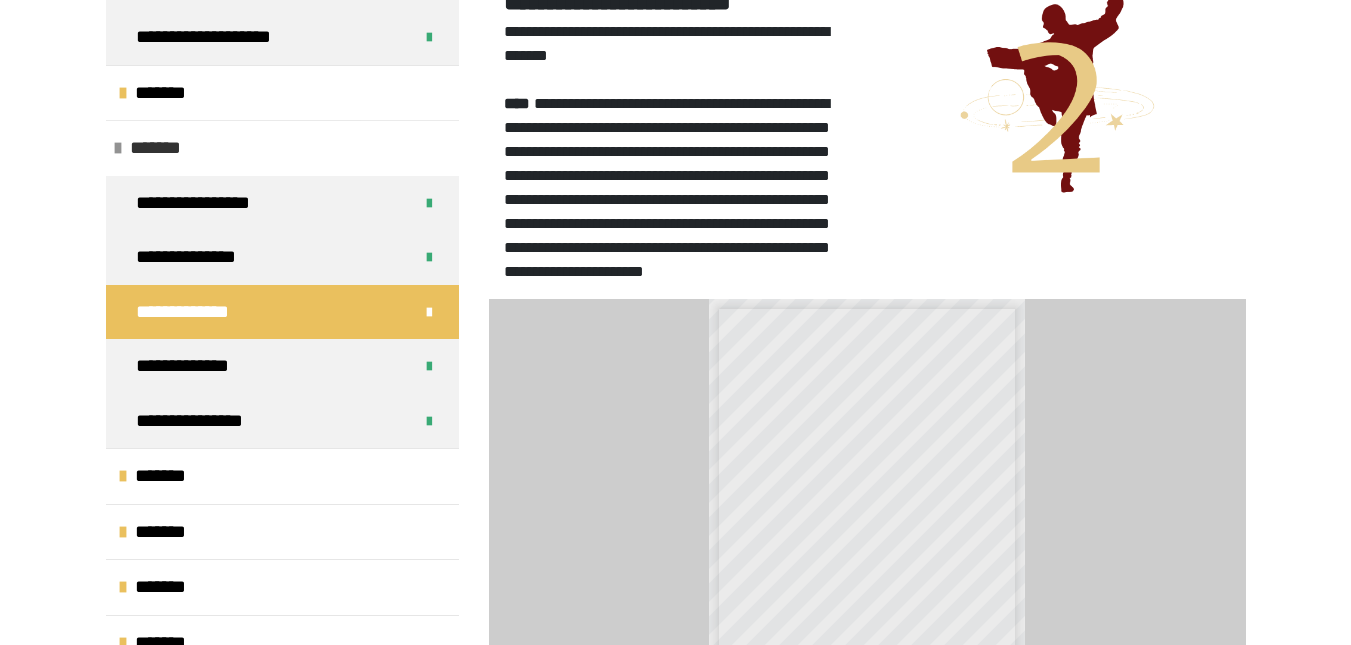 click at bounding box center [118, 148] 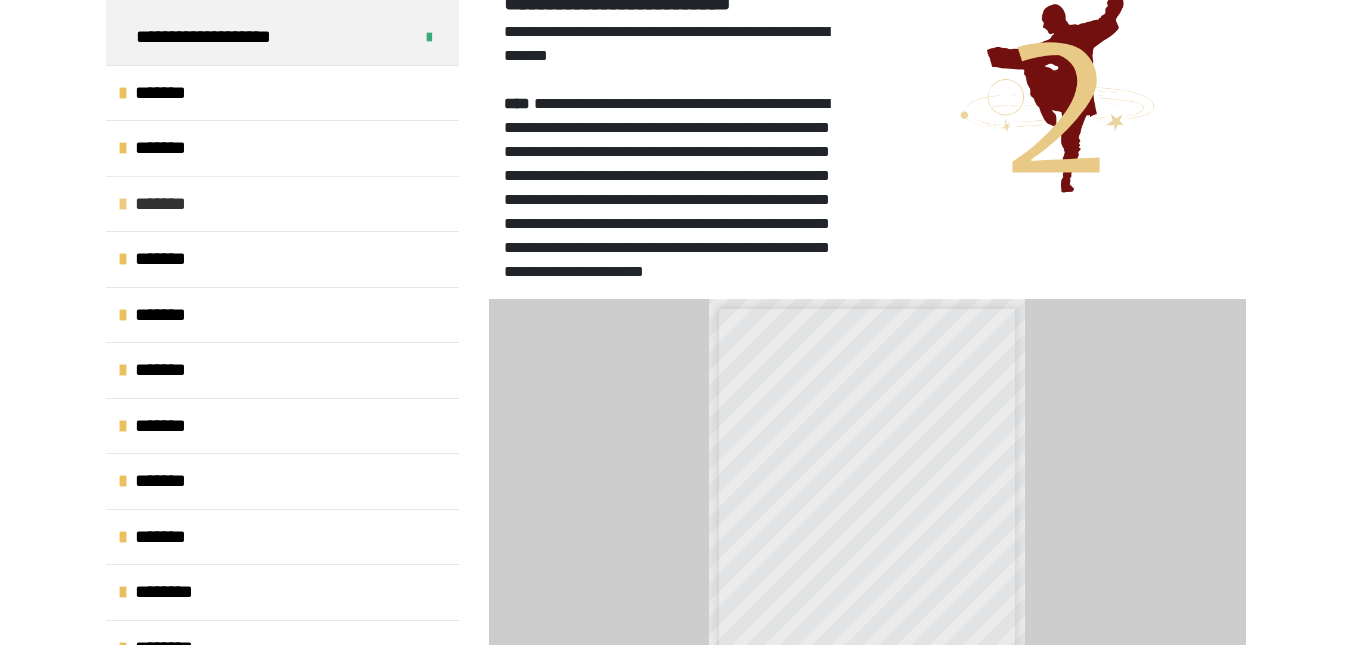 click at bounding box center (123, 204) 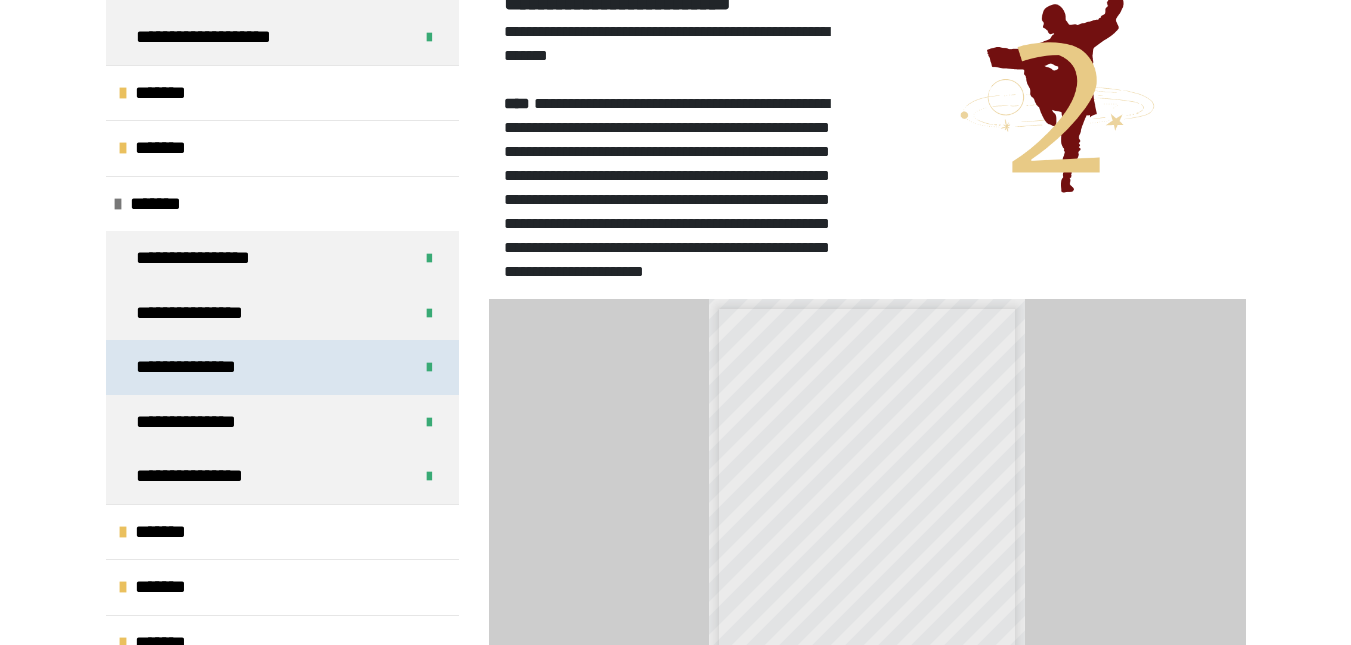 click on "**********" at bounding box center (203, 367) 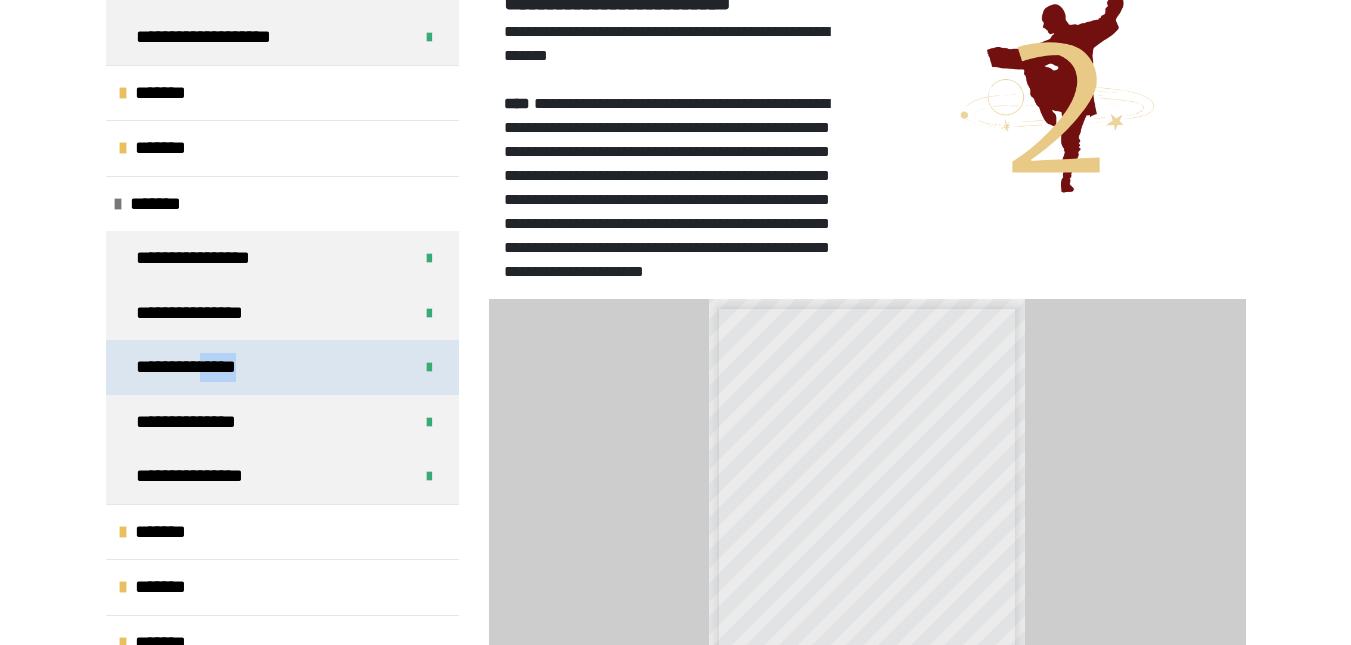 scroll, scrollTop: 270, scrollLeft: 0, axis: vertical 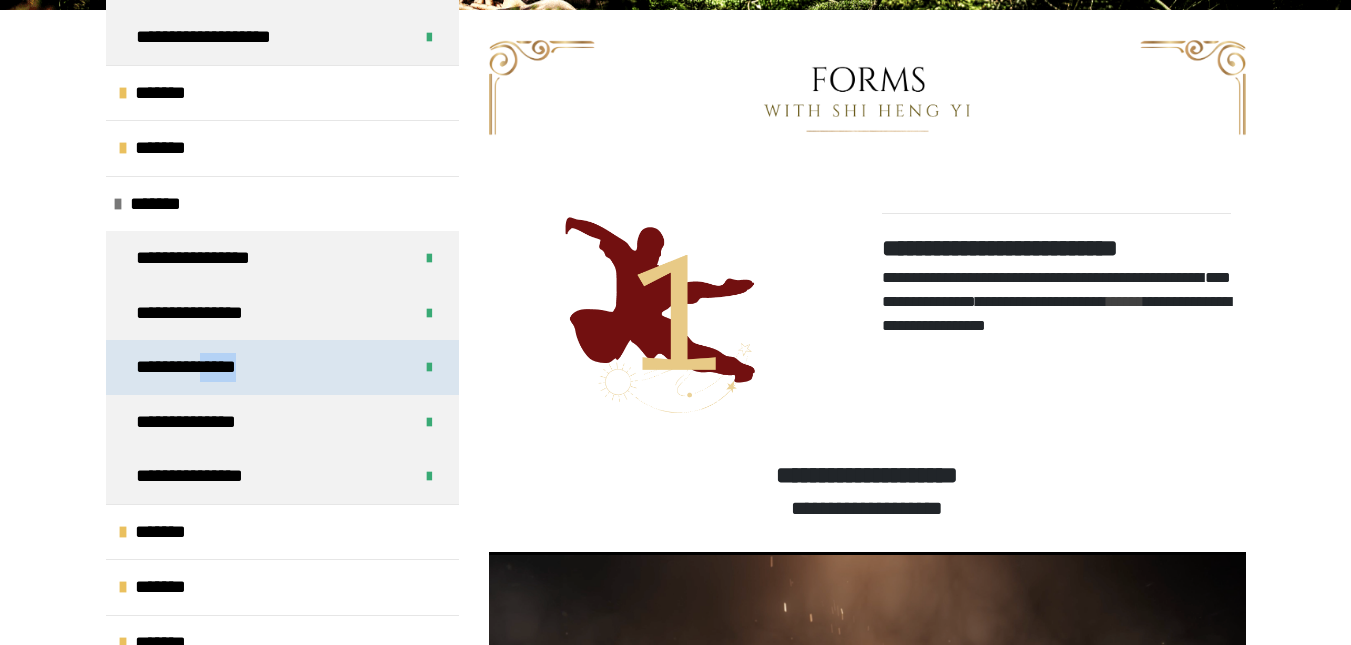 click on "**********" at bounding box center [203, 367] 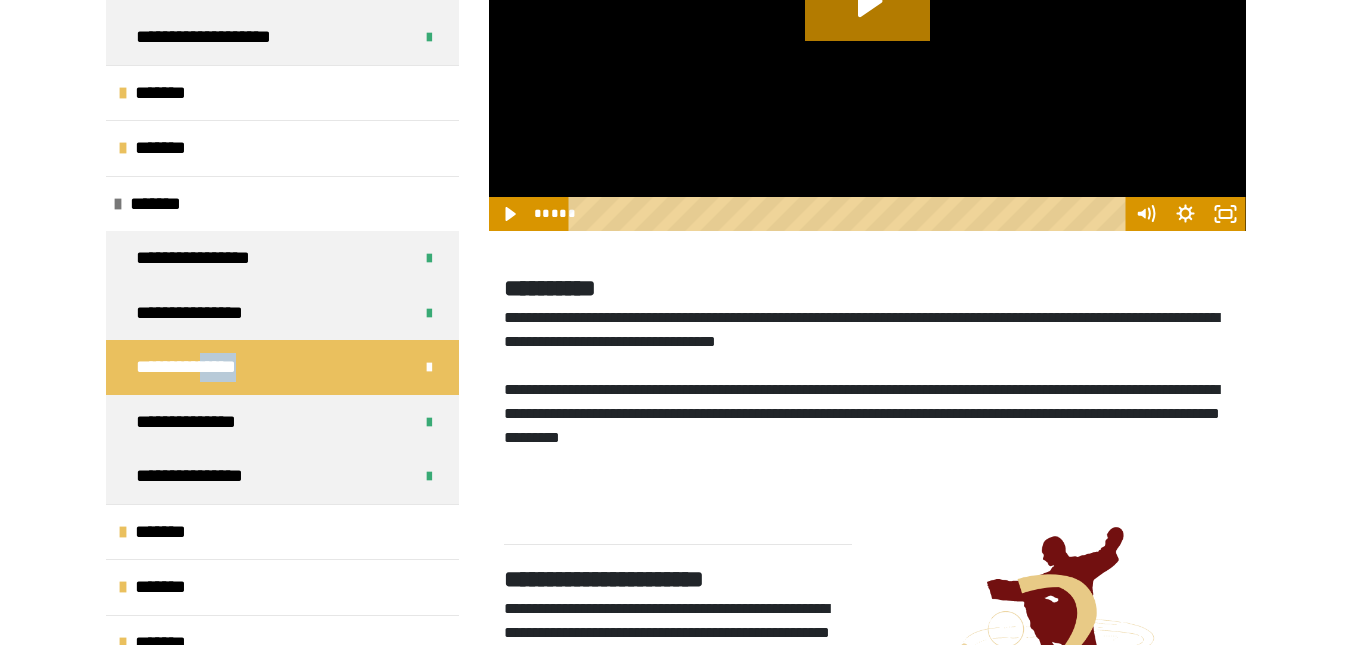 scroll, scrollTop: 3227, scrollLeft: 0, axis: vertical 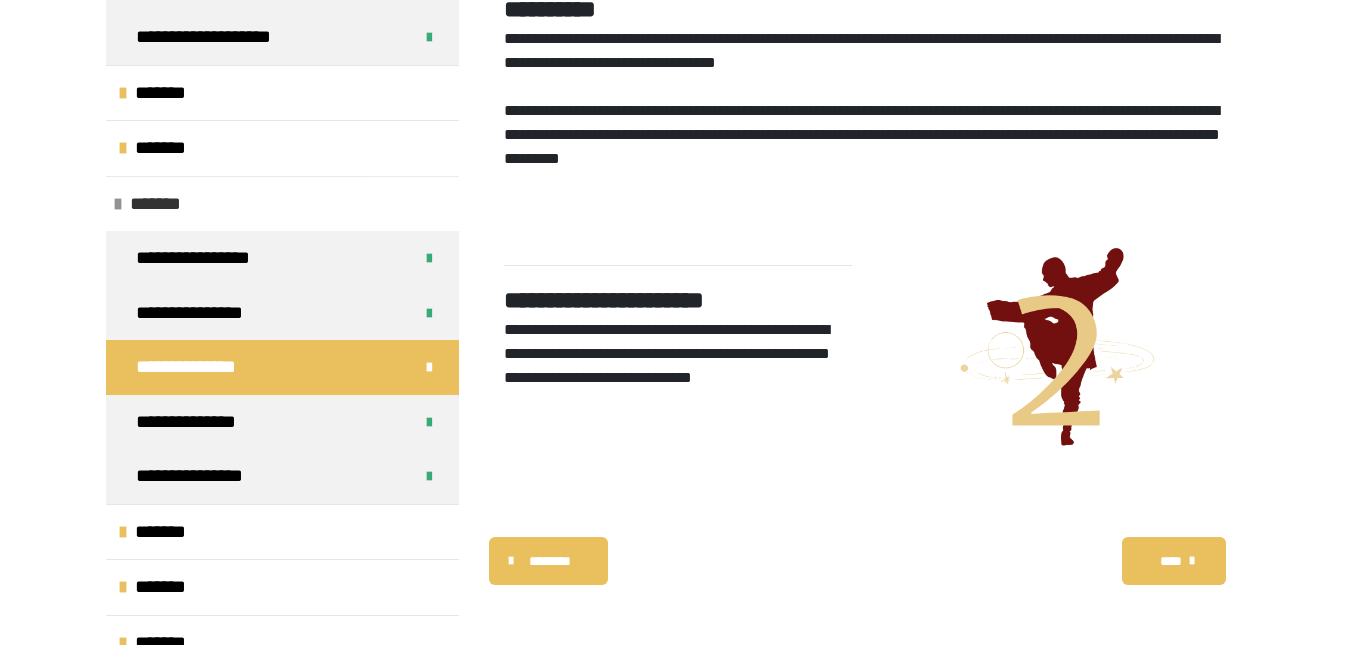 click at bounding box center (118, 204) 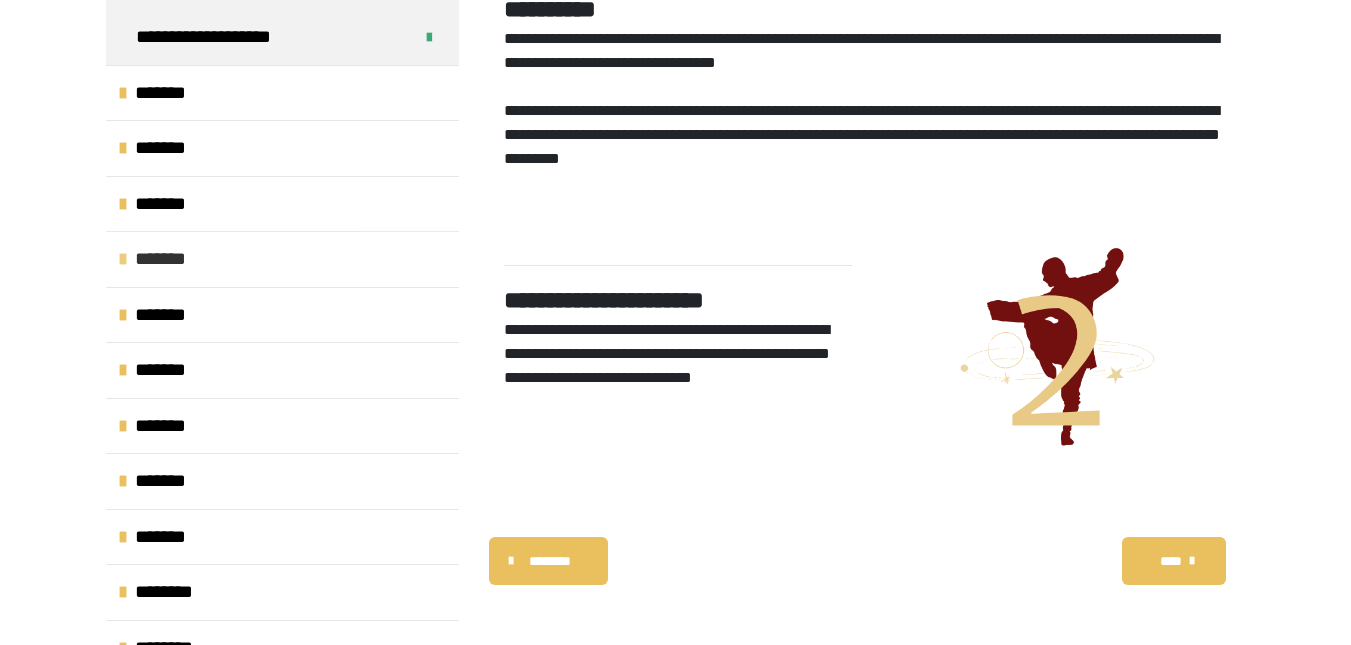click at bounding box center (123, 259) 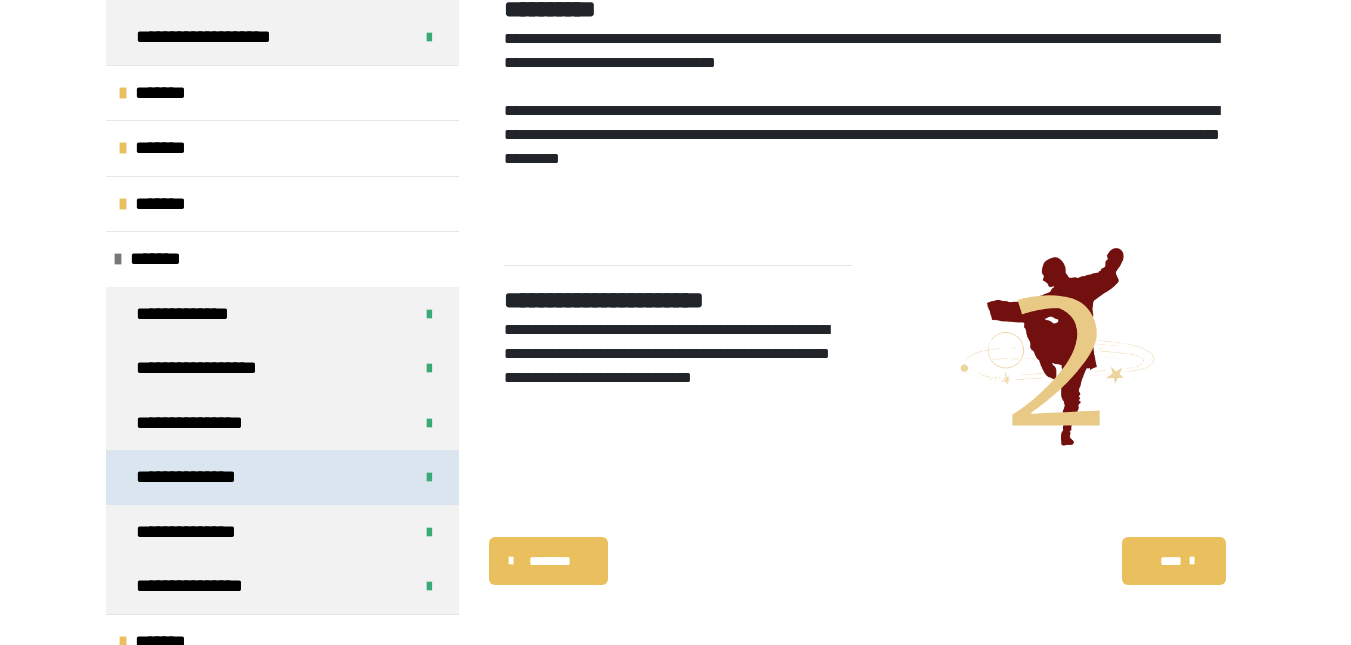click on "**********" at bounding box center [203, 477] 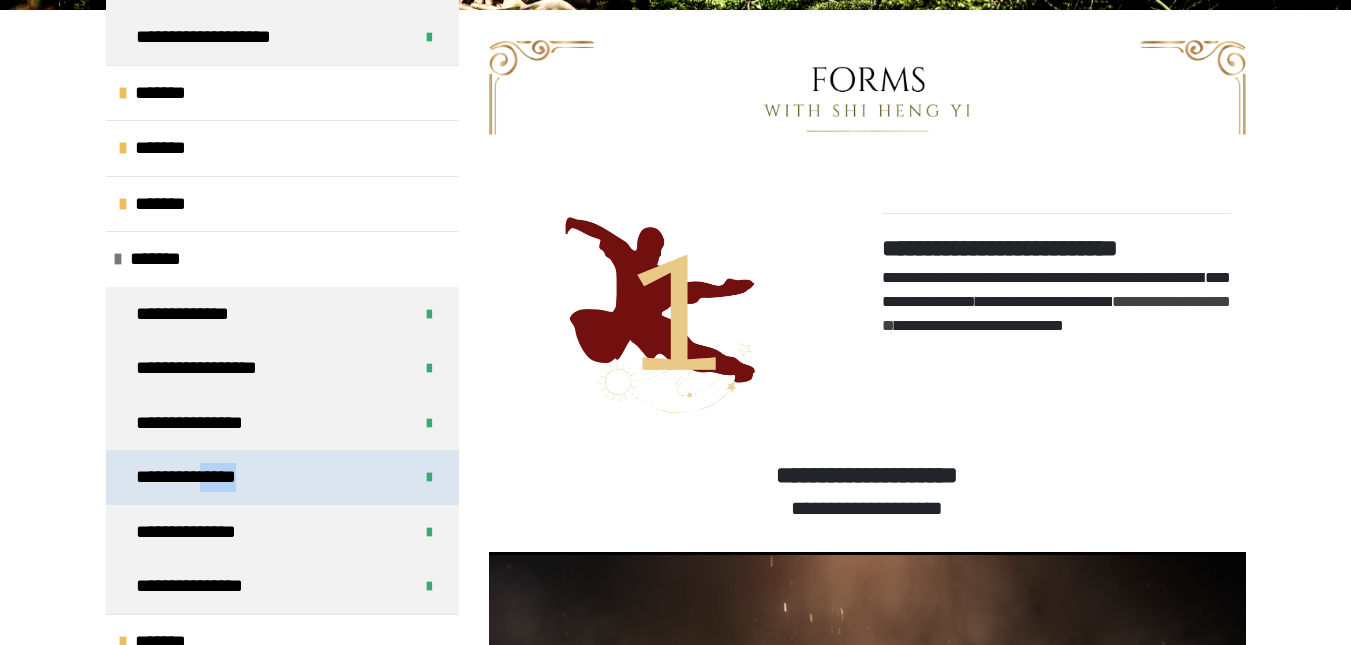 click on "**********" at bounding box center [203, 477] 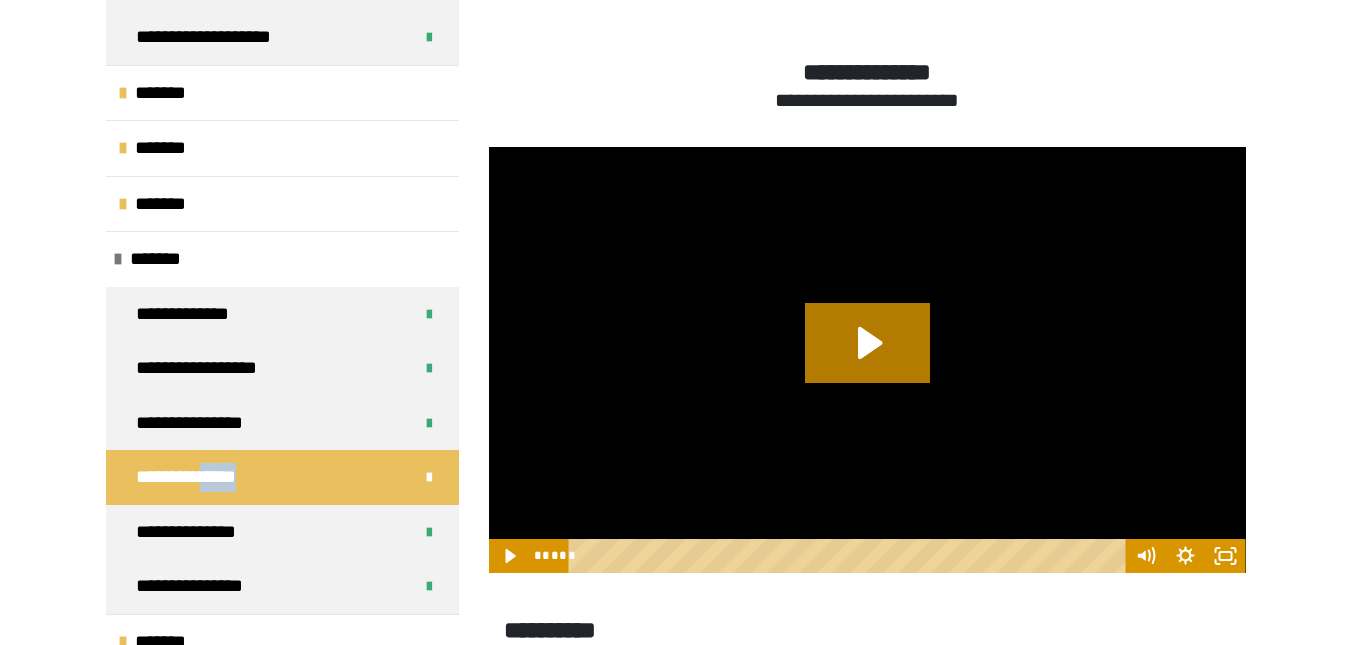 scroll, scrollTop: 2655, scrollLeft: 0, axis: vertical 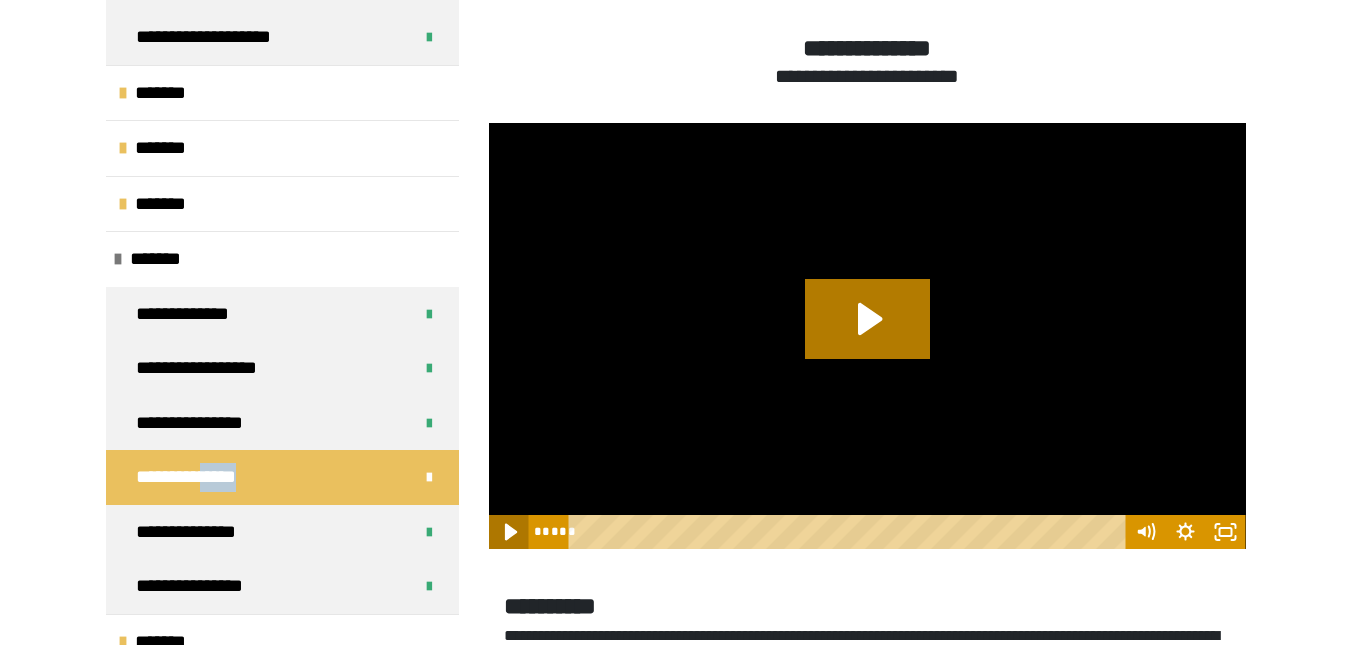 click 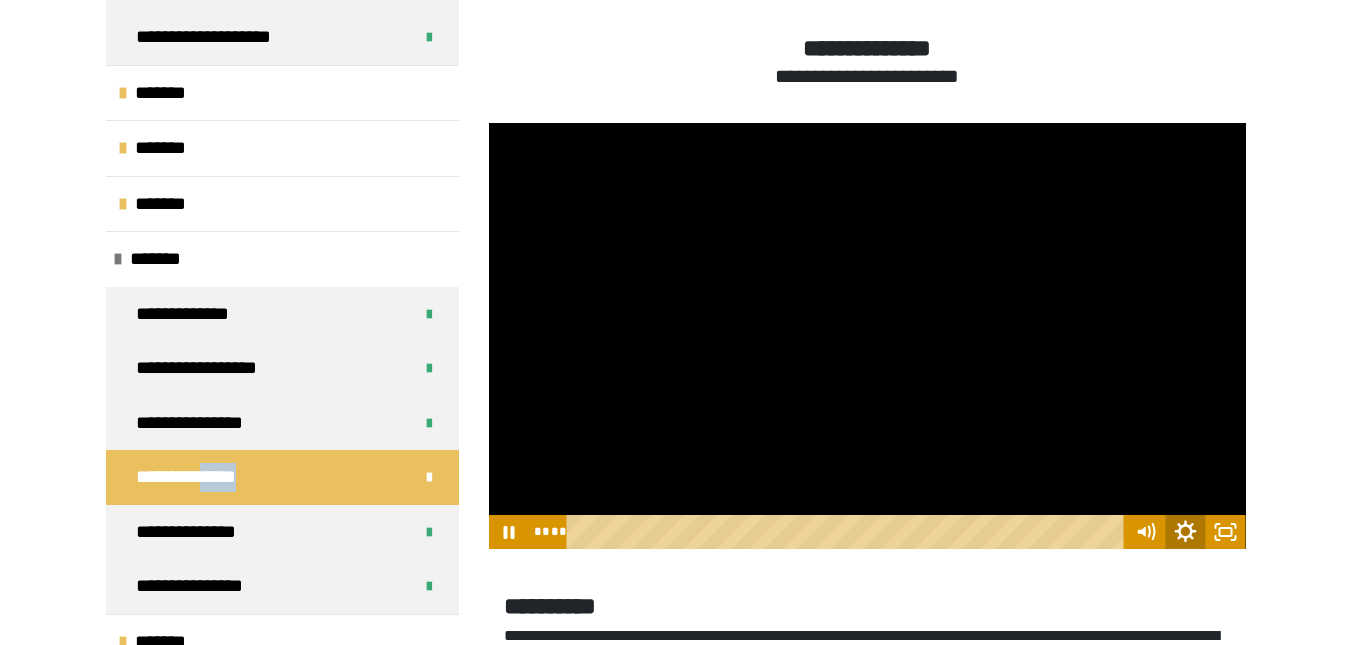 click 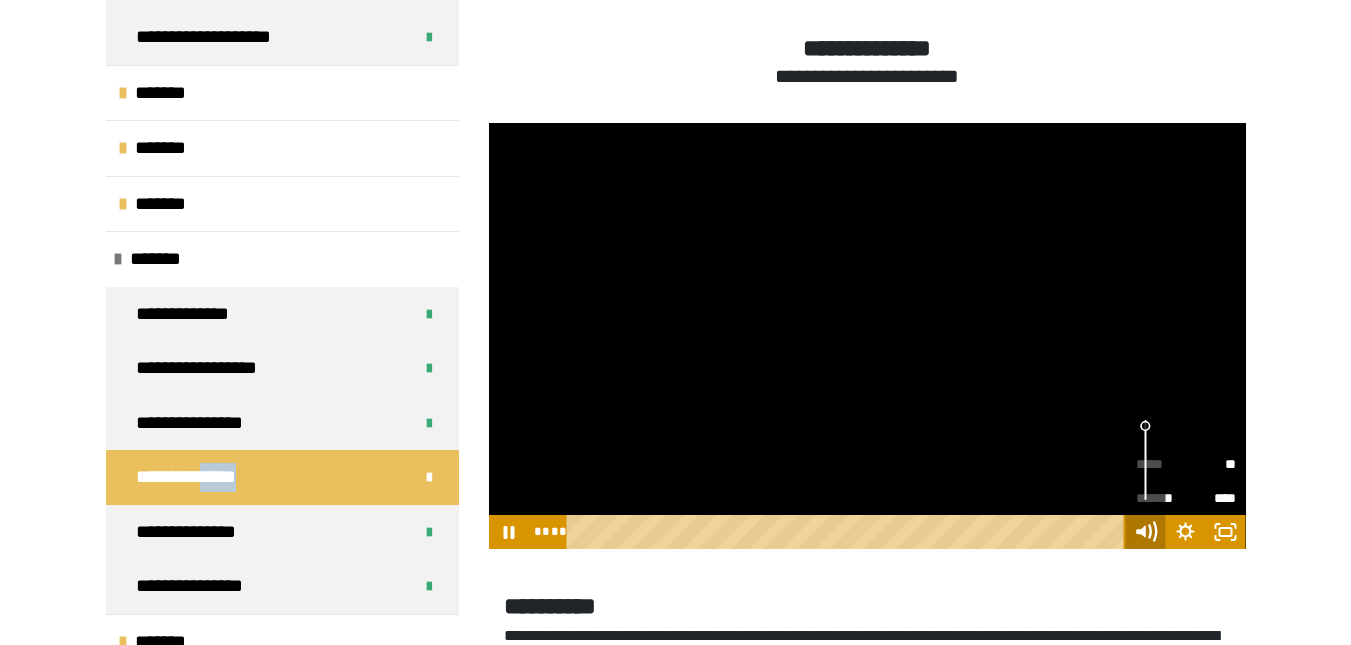 click 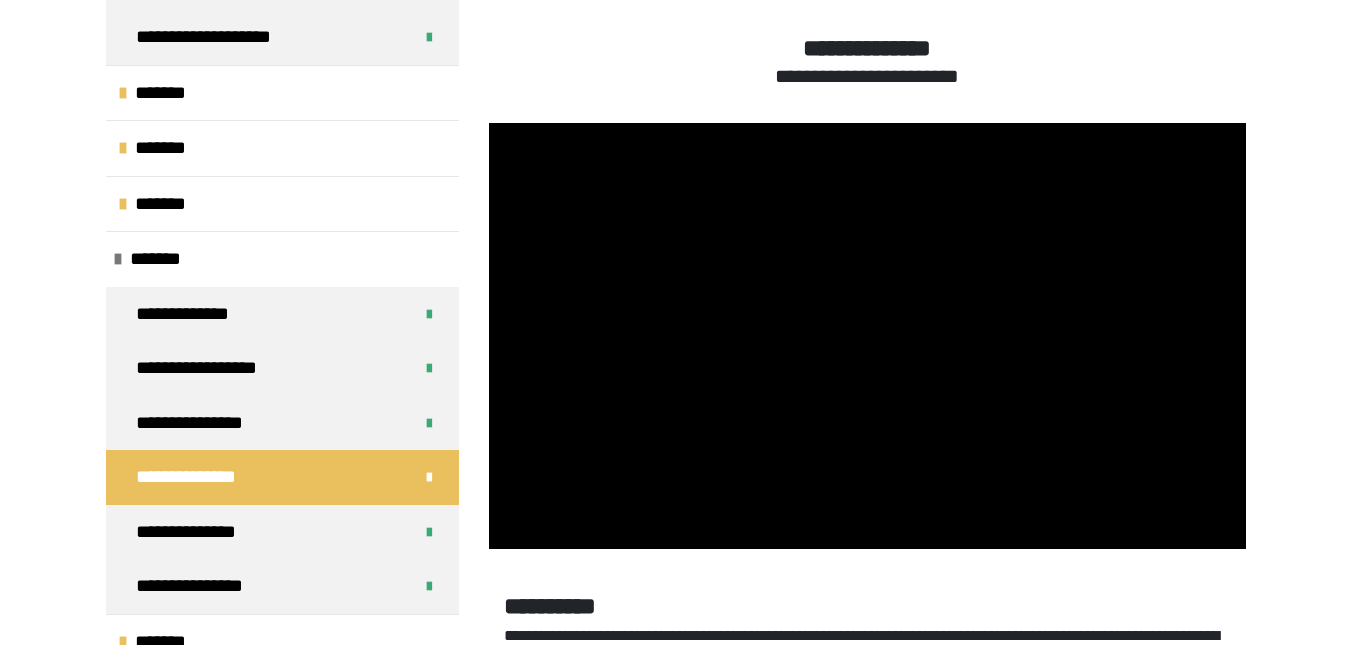 click on "**********" at bounding box center (675, -270) 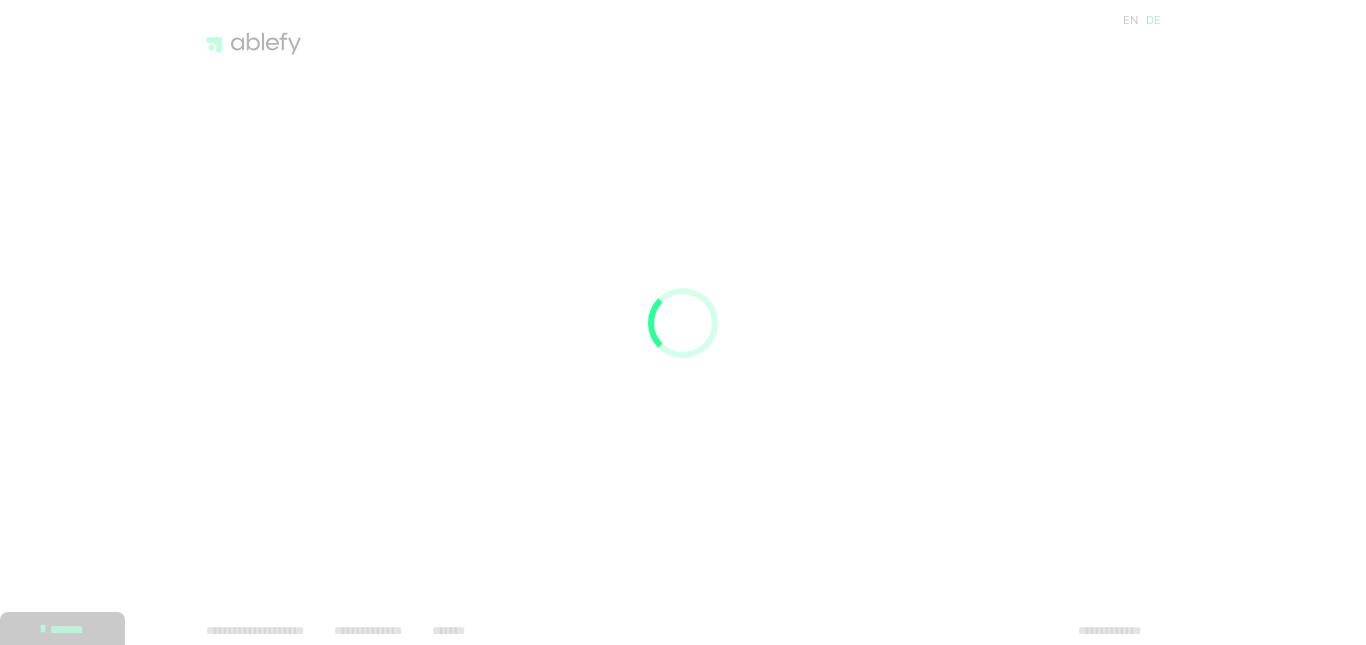 scroll, scrollTop: 0, scrollLeft: 0, axis: both 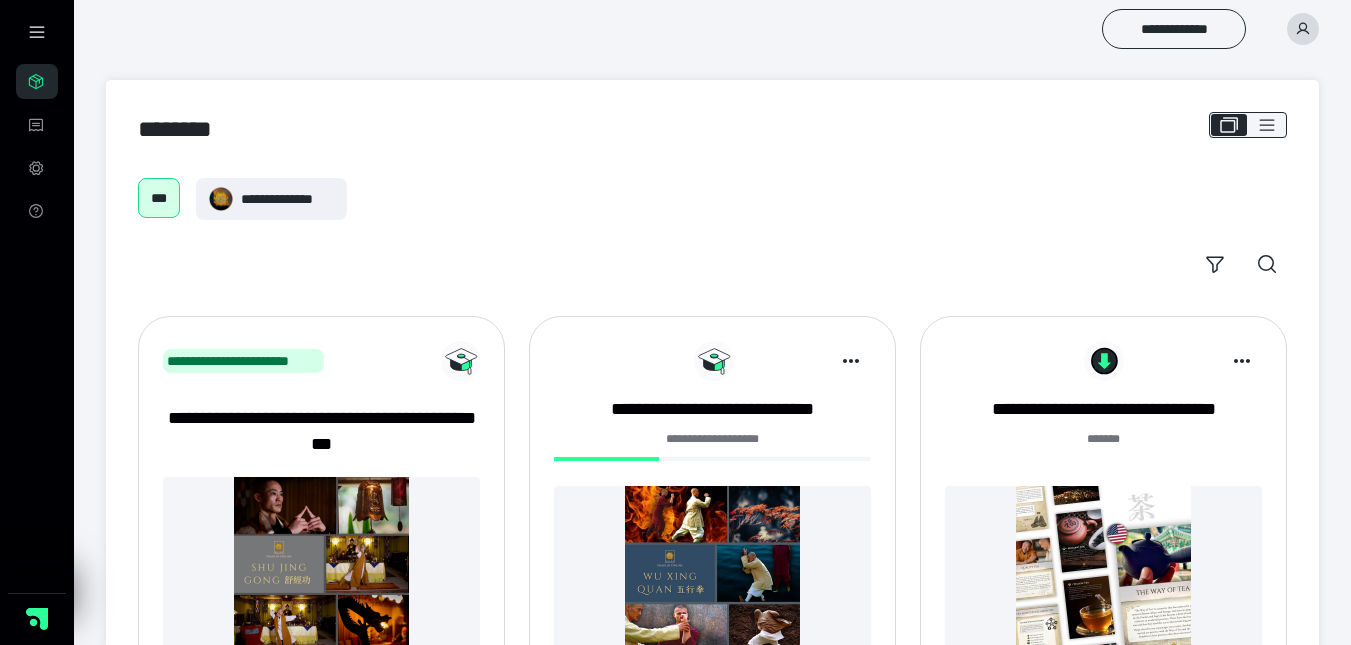 click at bounding box center (712, 573) 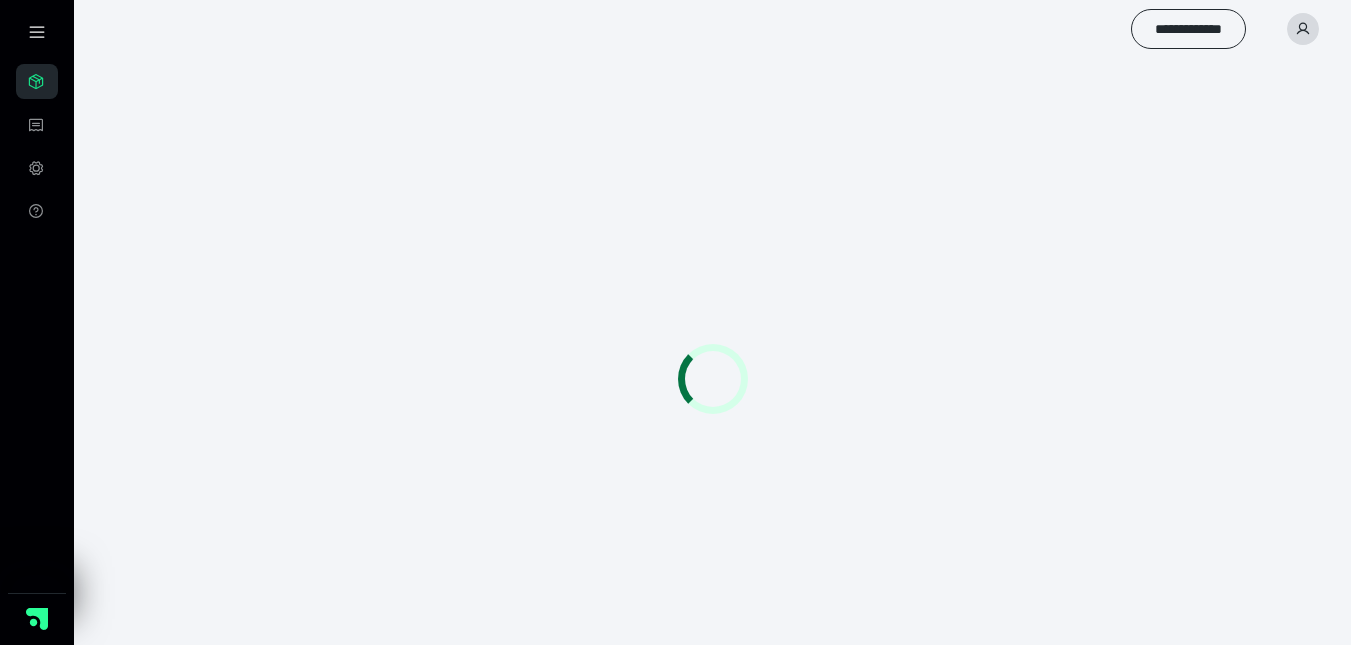 scroll, scrollTop: 0, scrollLeft: 0, axis: both 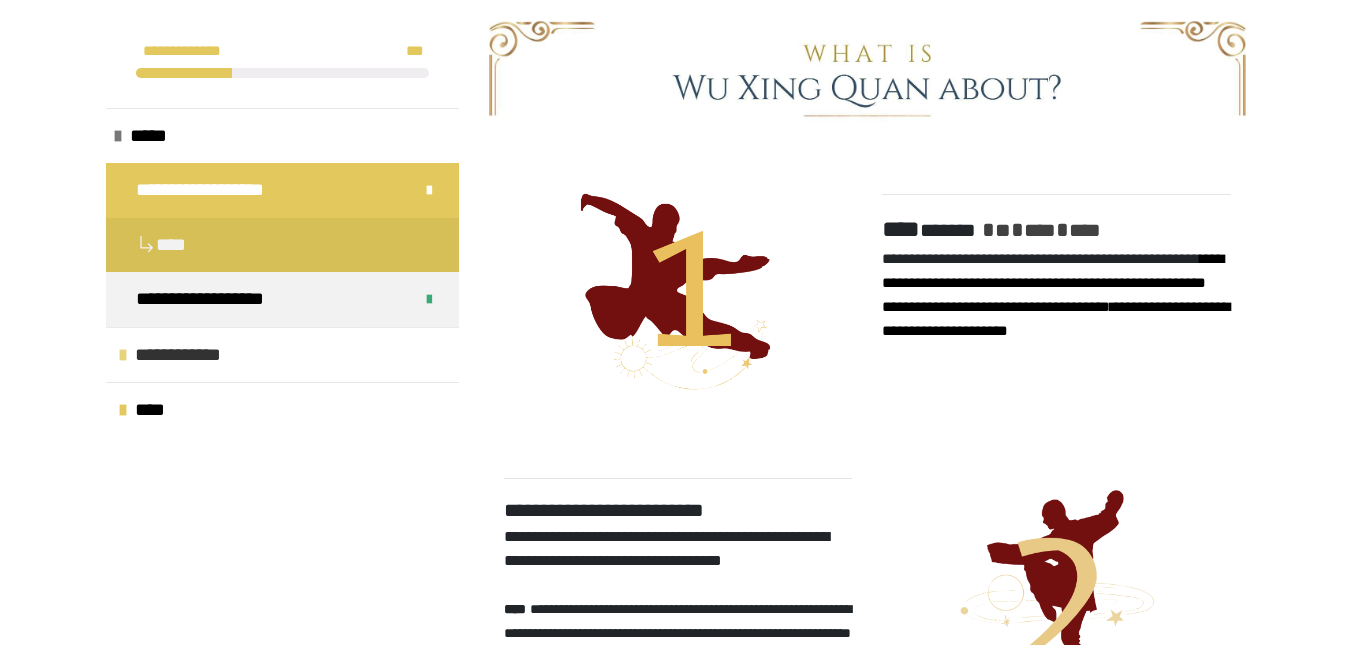 click on "**********" at bounding box center (198, 355) 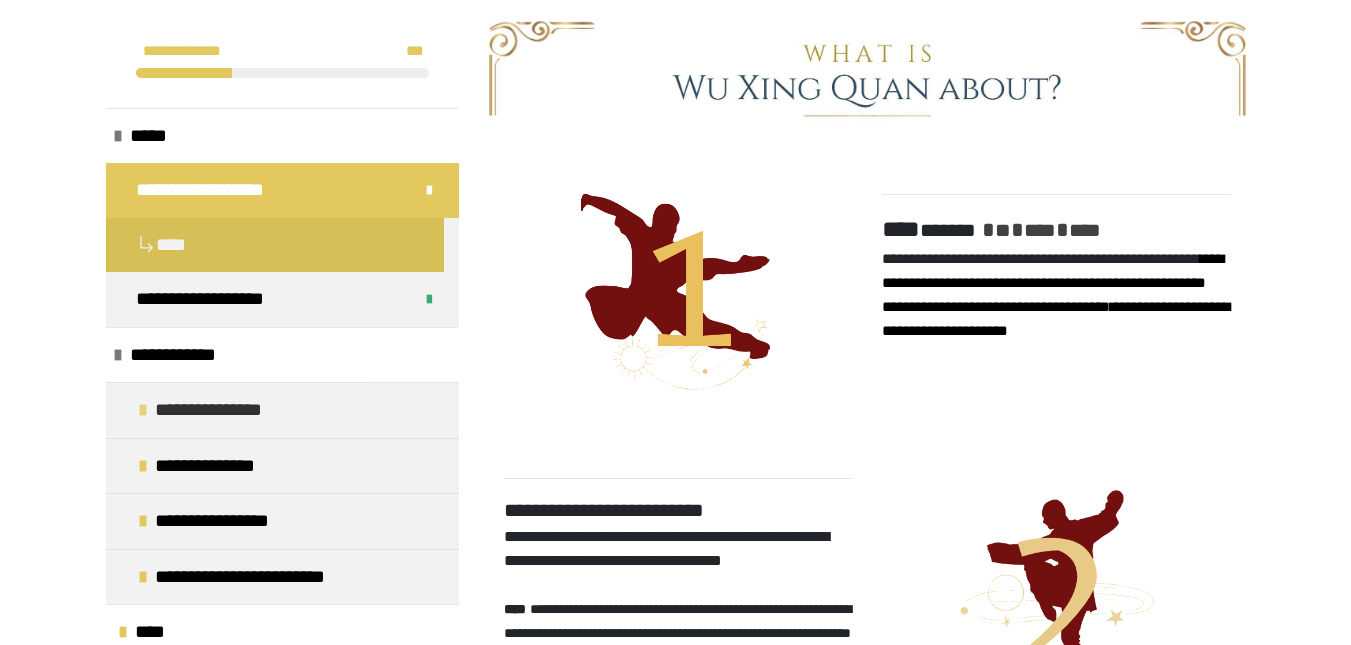 click at bounding box center [143, 410] 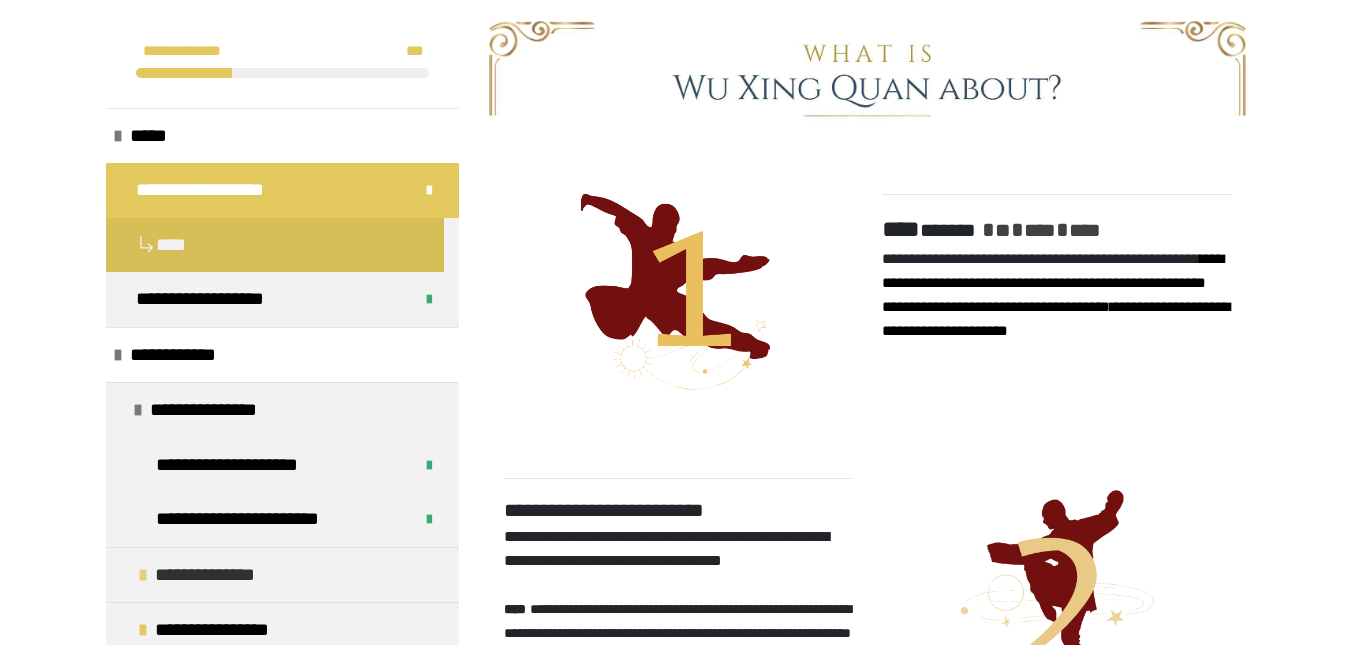 click at bounding box center (143, 575) 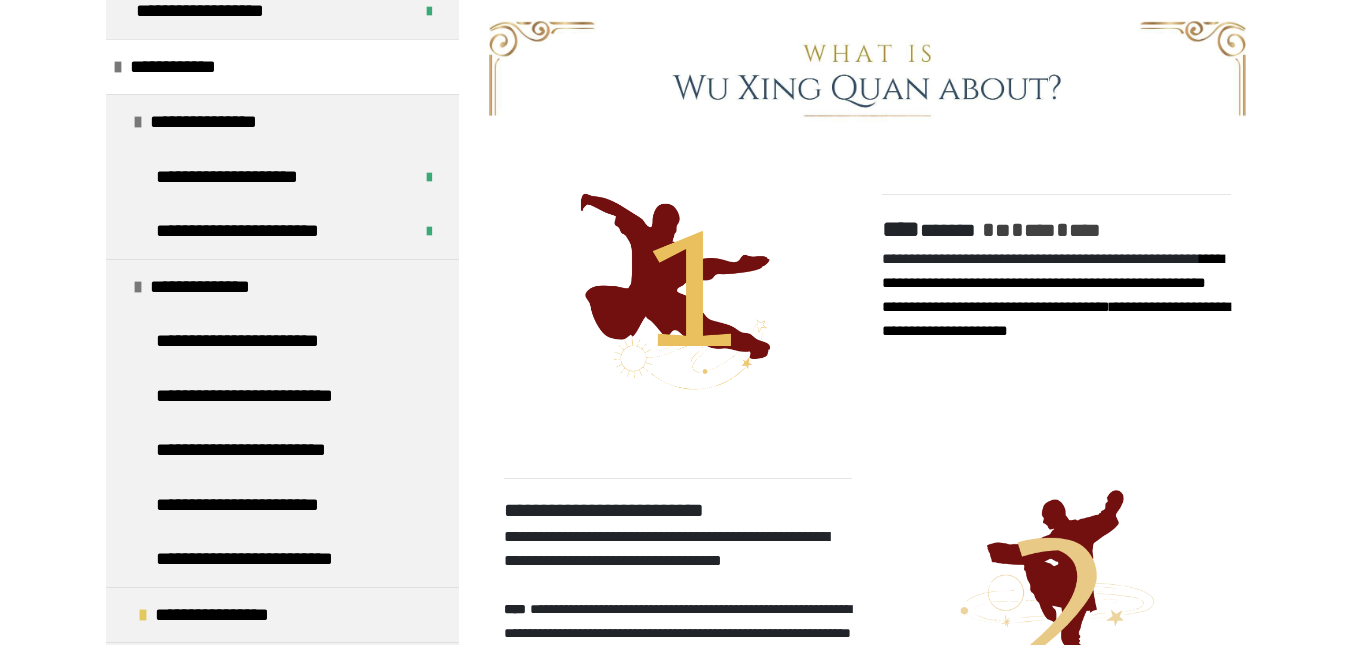 scroll, scrollTop: 318, scrollLeft: 0, axis: vertical 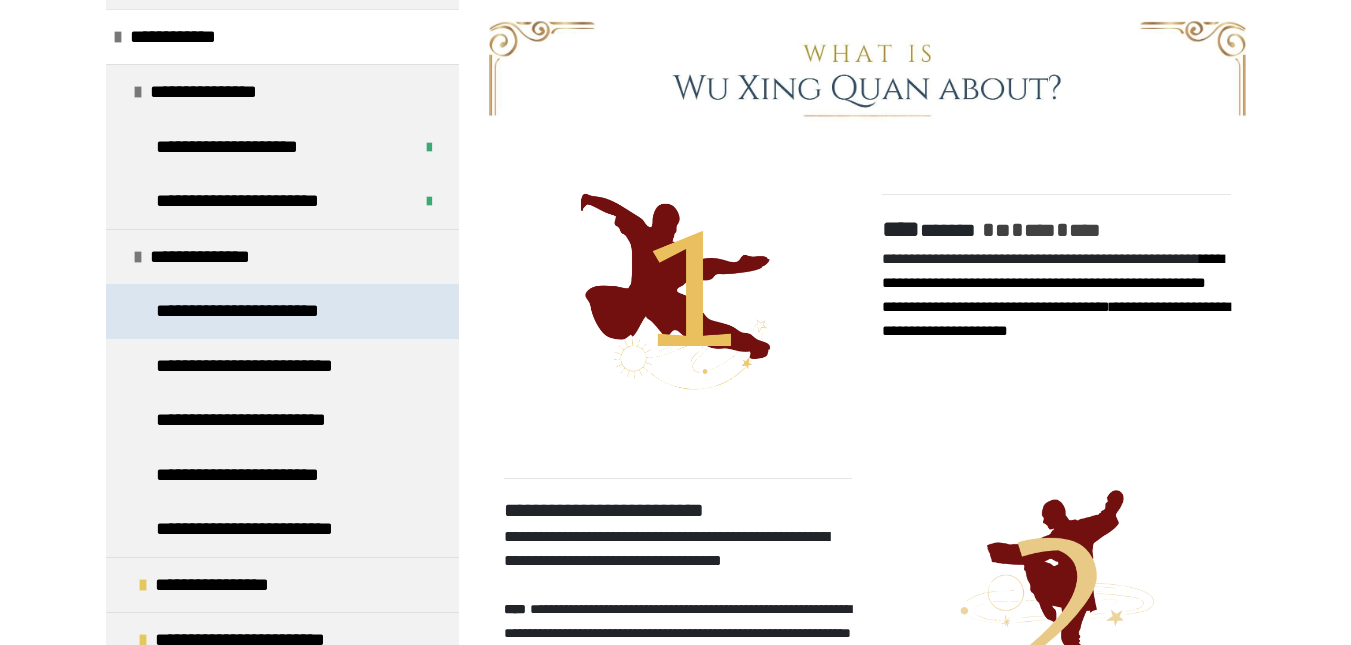 click on "**********" at bounding box center [282, 311] 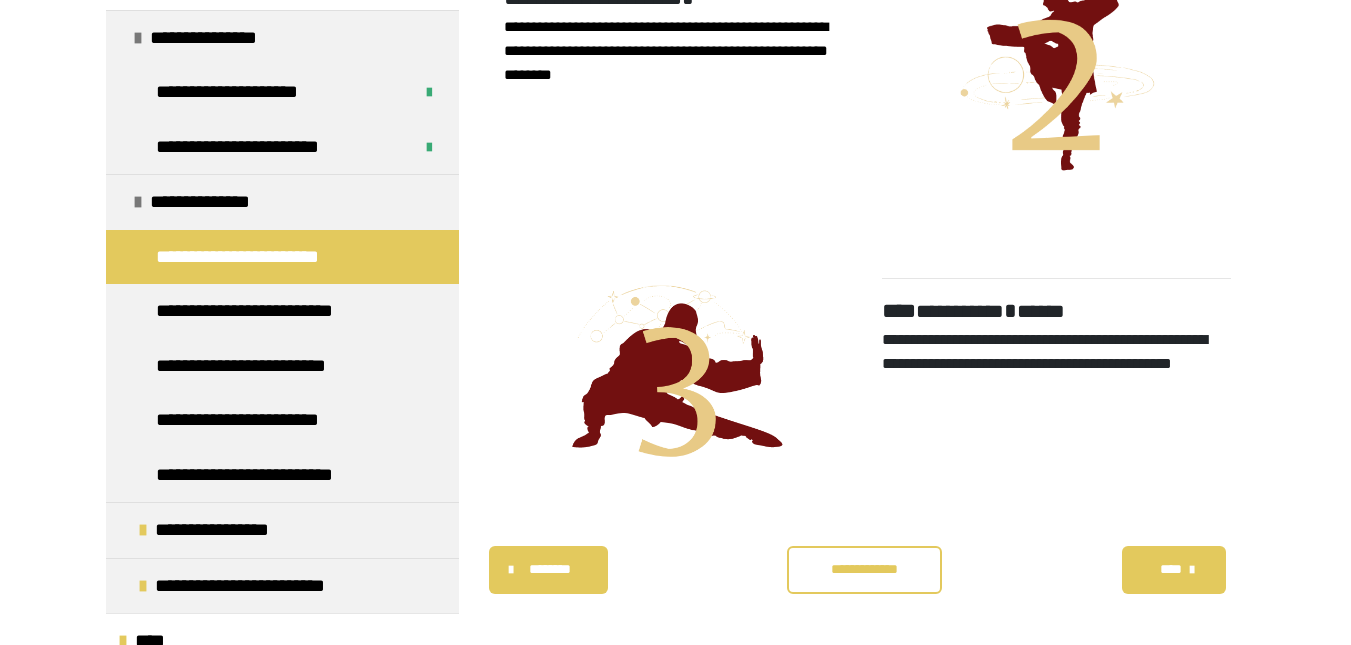 scroll, scrollTop: 1377, scrollLeft: 0, axis: vertical 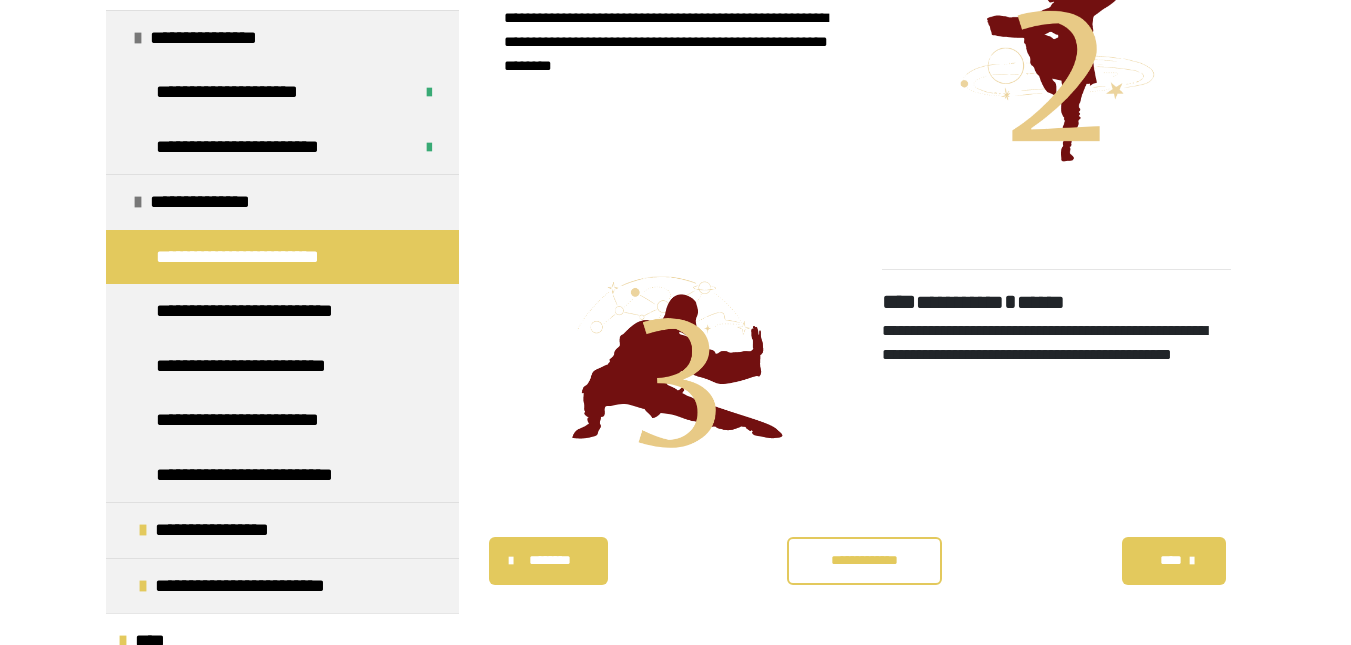 click on "**********" at bounding box center [864, 560] 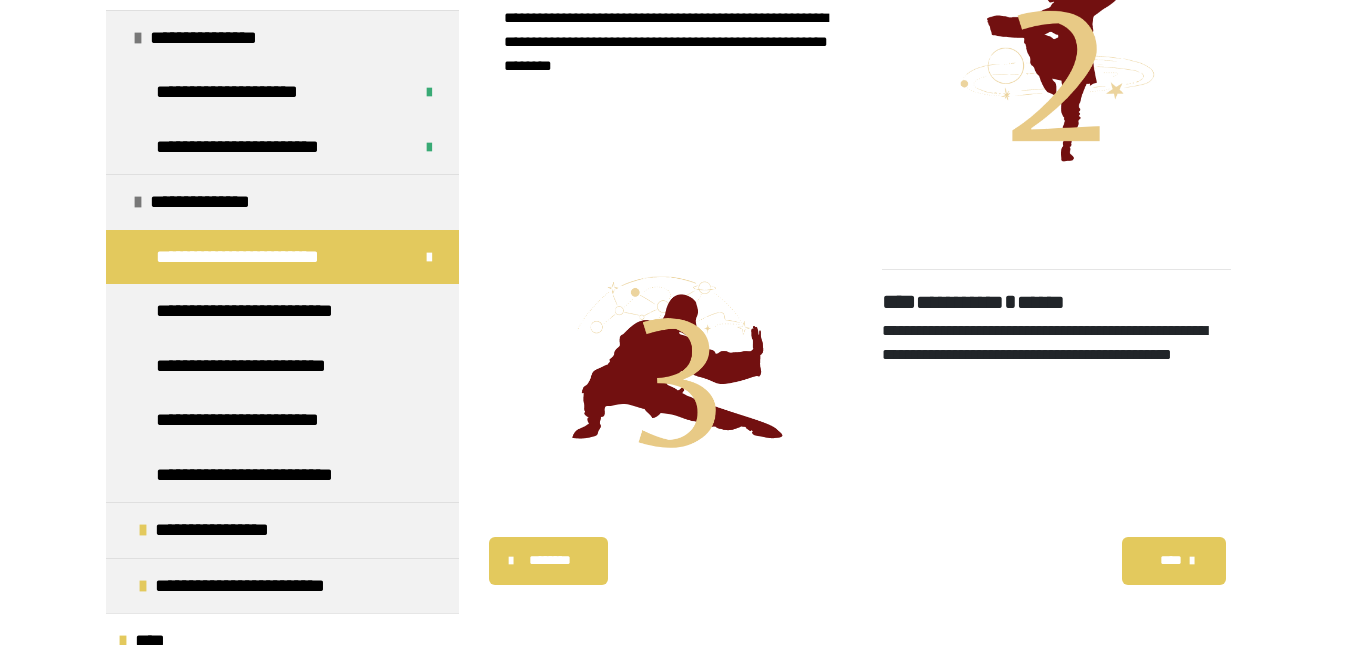 click at bounding box center [1192, 561] 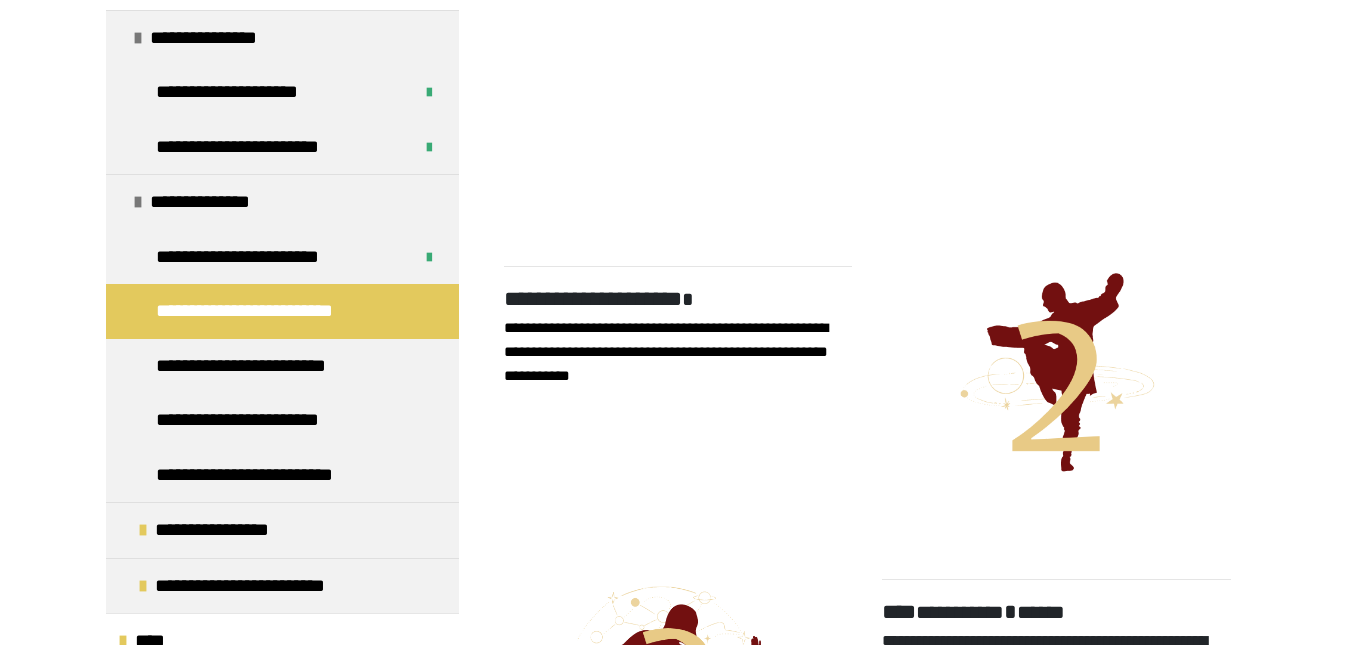 scroll, scrollTop: 975, scrollLeft: 0, axis: vertical 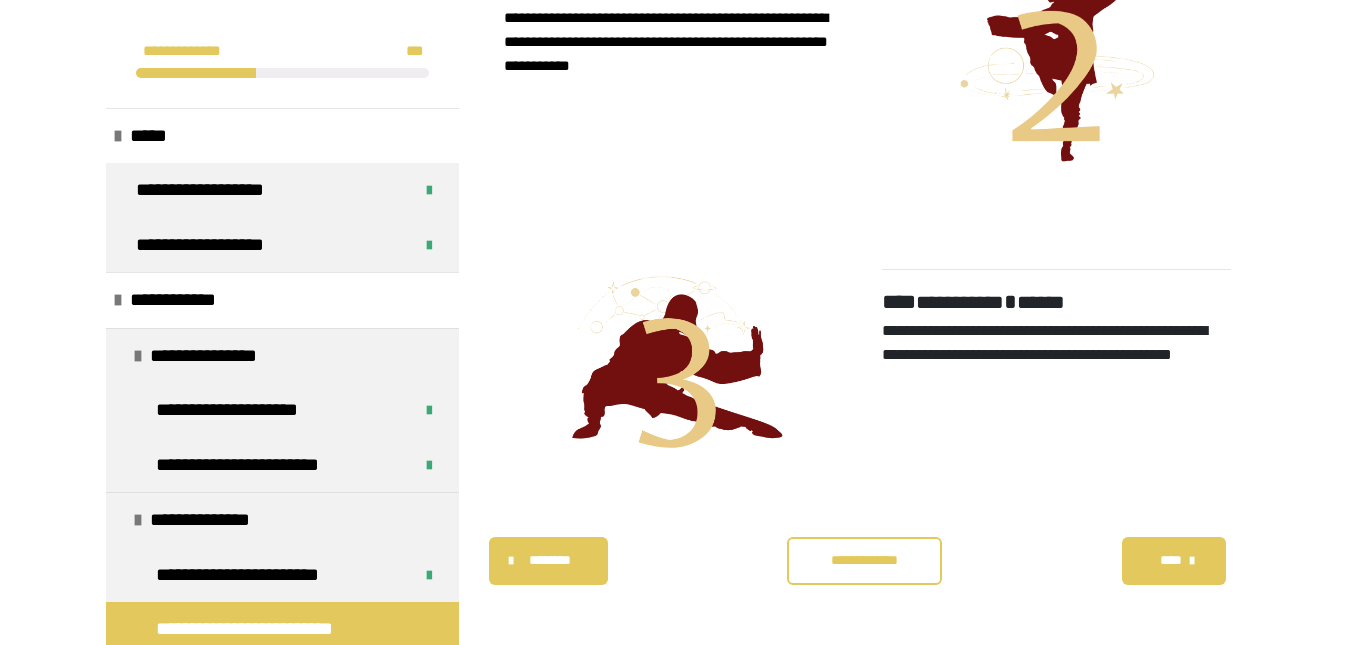click on "**********" at bounding box center (864, 560) 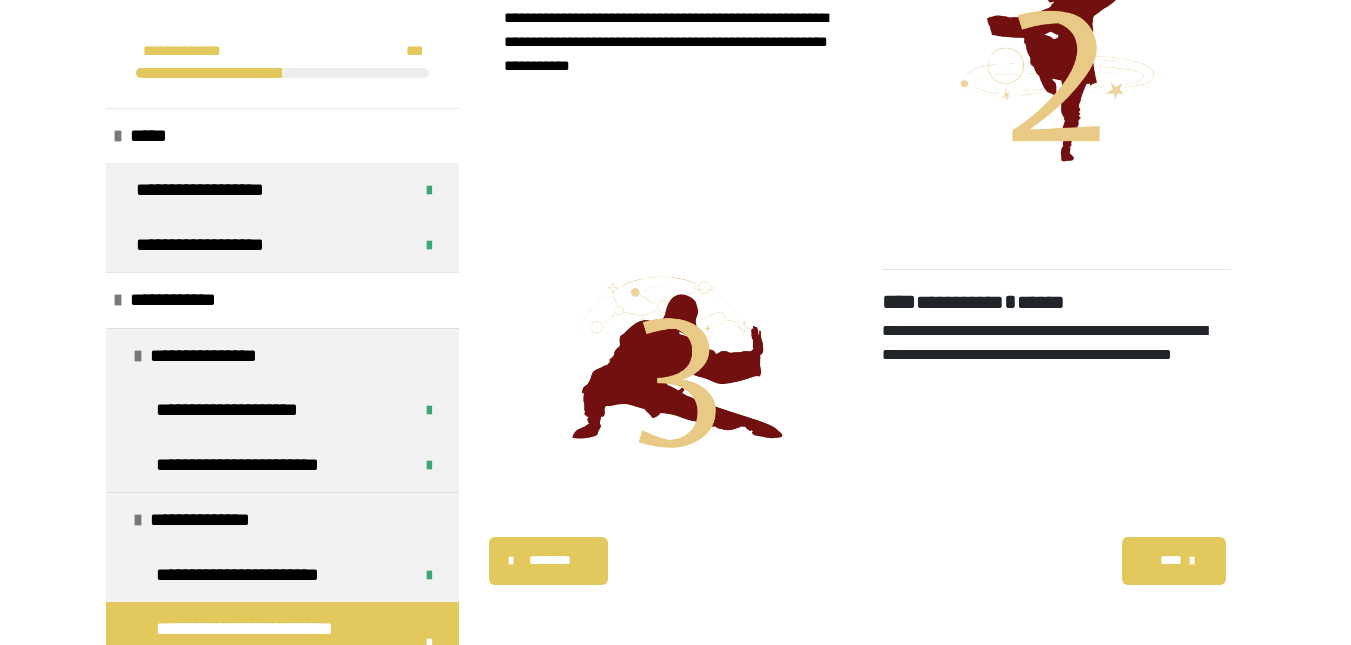 click at bounding box center [1192, 561] 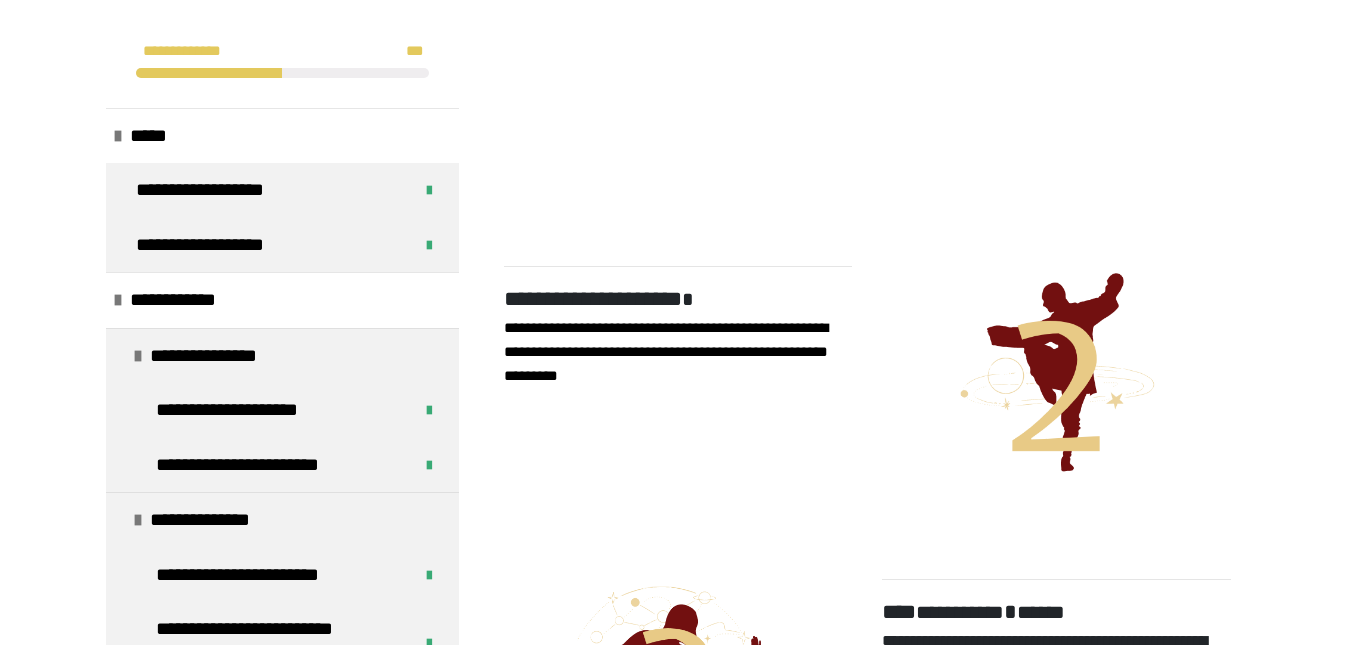 scroll, scrollTop: 975, scrollLeft: 0, axis: vertical 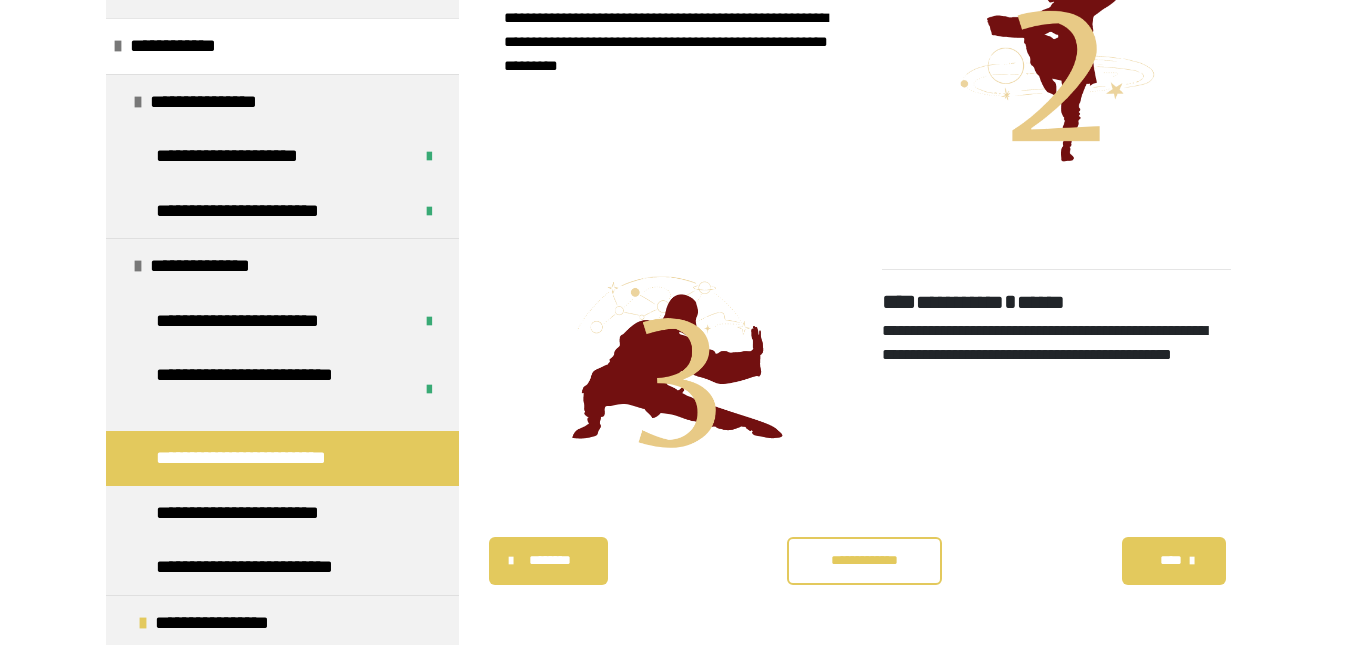 click on "**********" at bounding box center (864, 560) 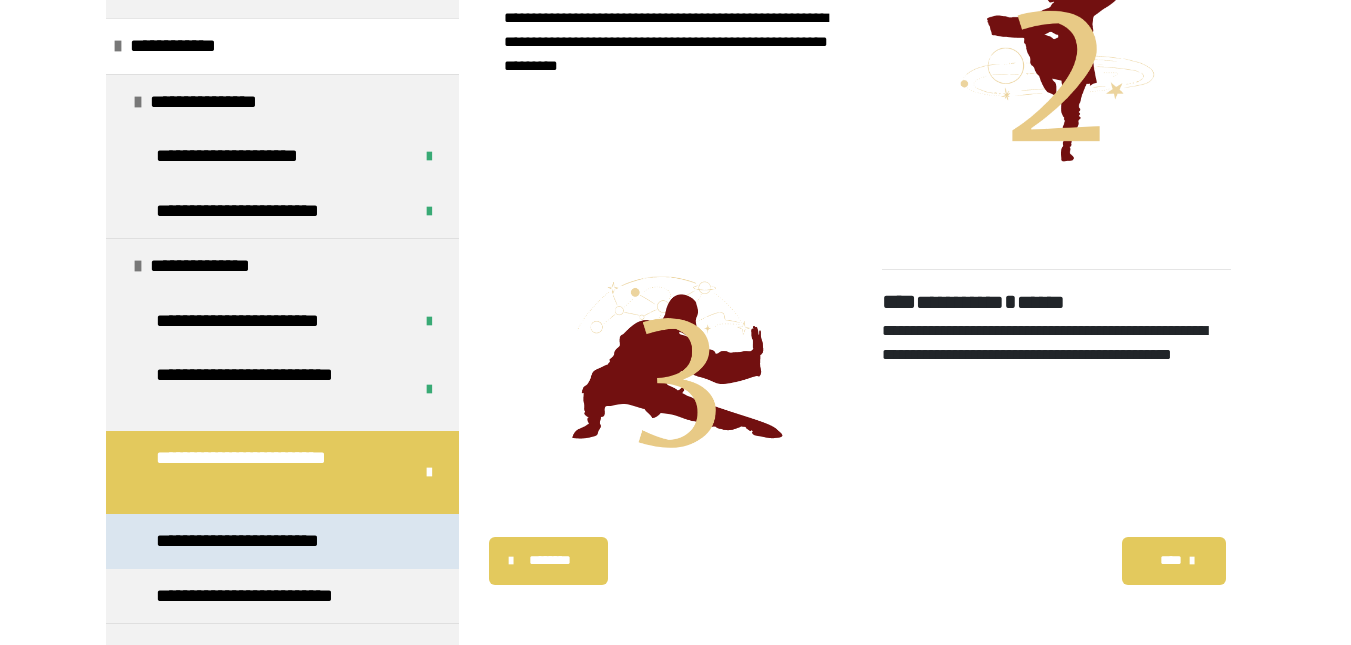 click on "**********" at bounding box center [259, 541] 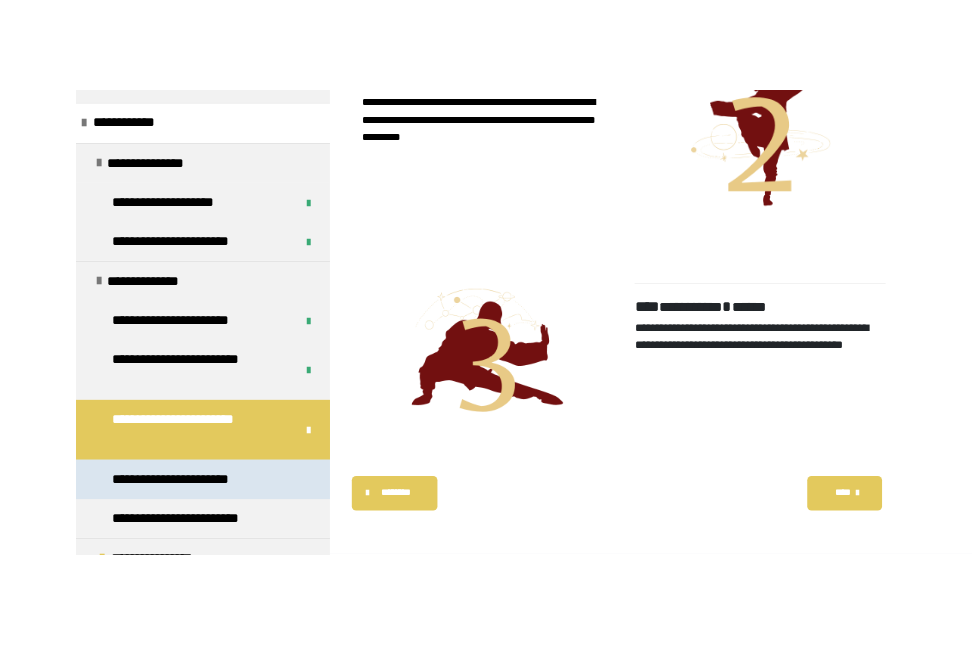 scroll, scrollTop: 270, scrollLeft: 0, axis: vertical 